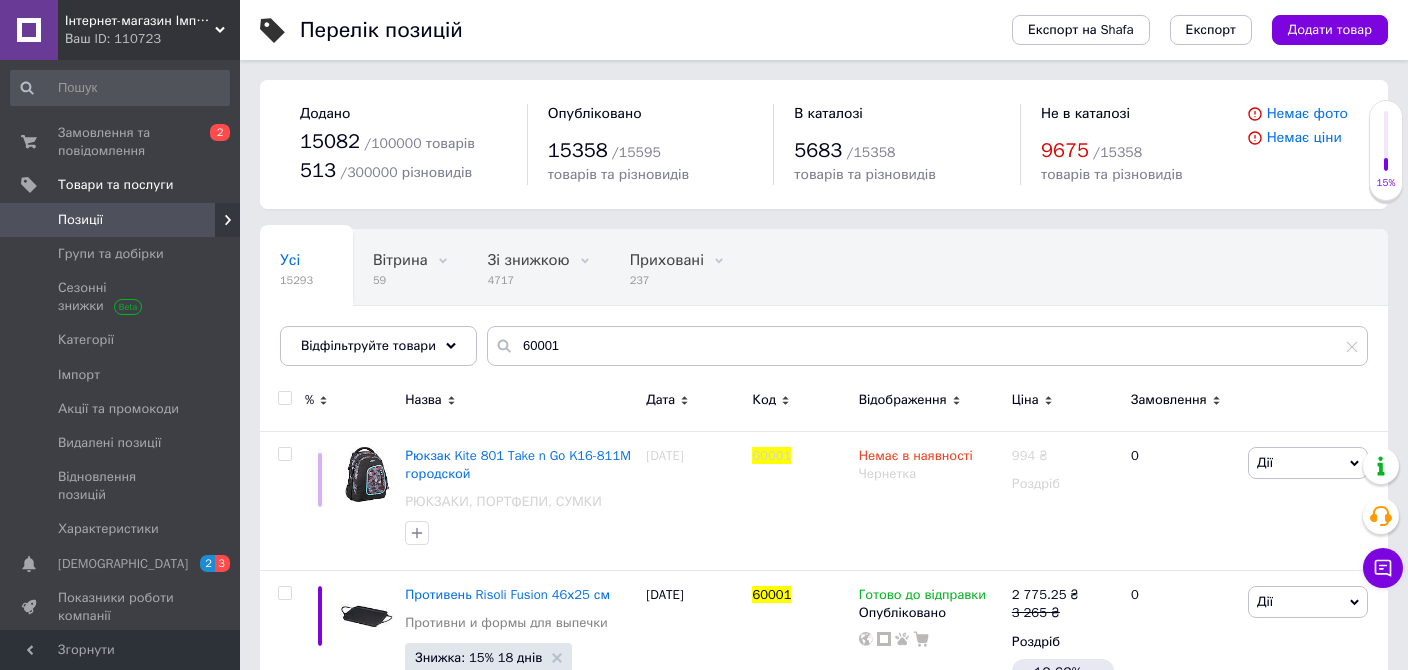 scroll, scrollTop: 0, scrollLeft: 0, axis: both 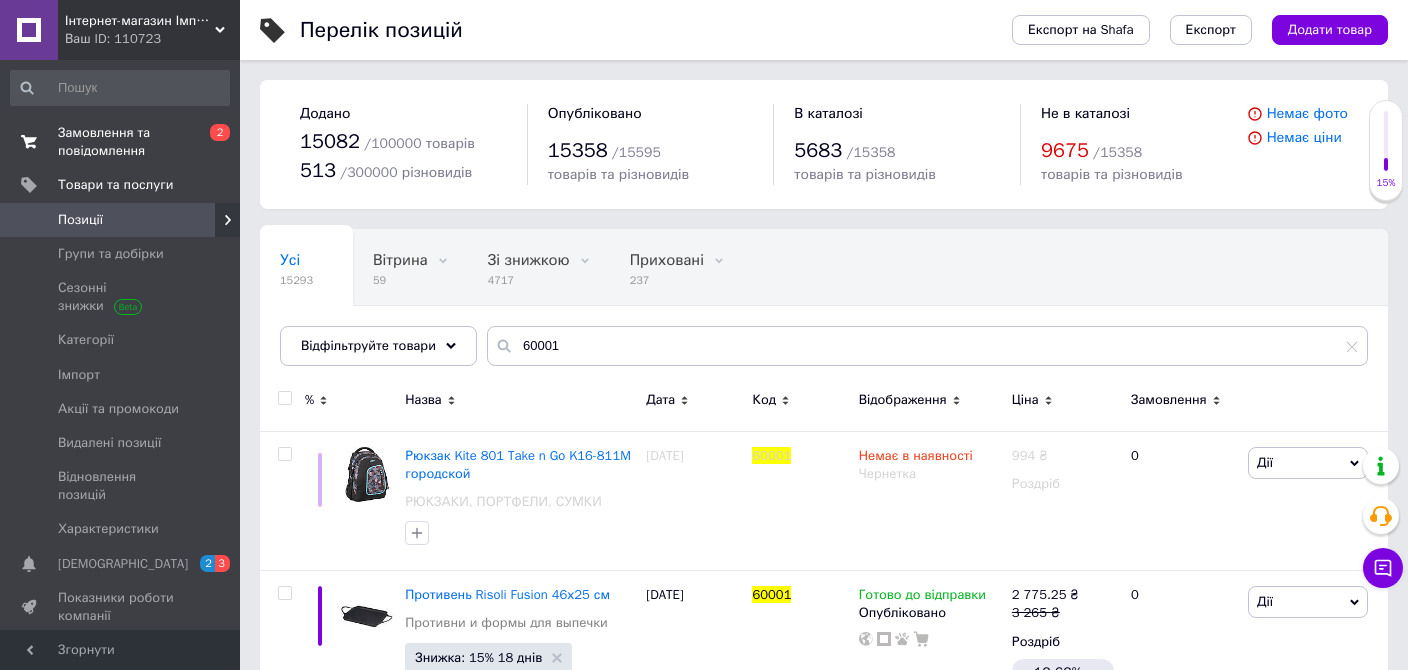 click on "Замовлення та повідомлення" at bounding box center [121, 142] 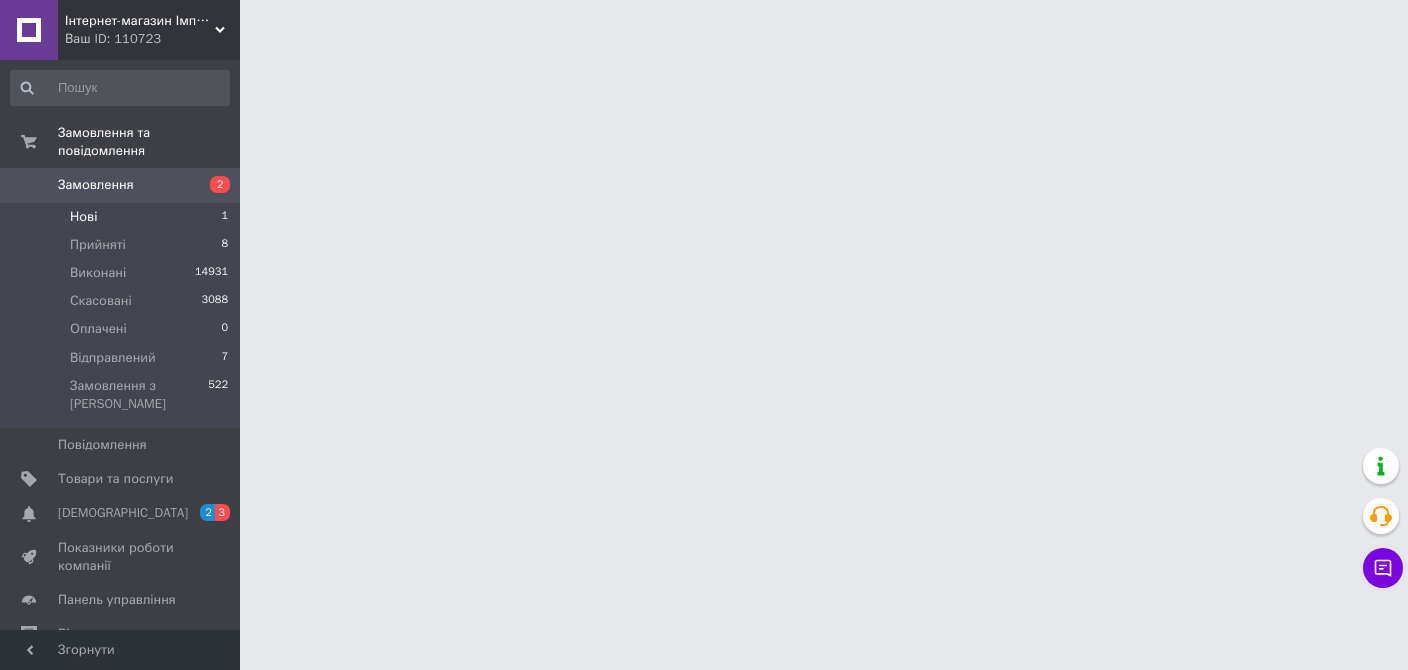 click on "Нові" at bounding box center (83, 217) 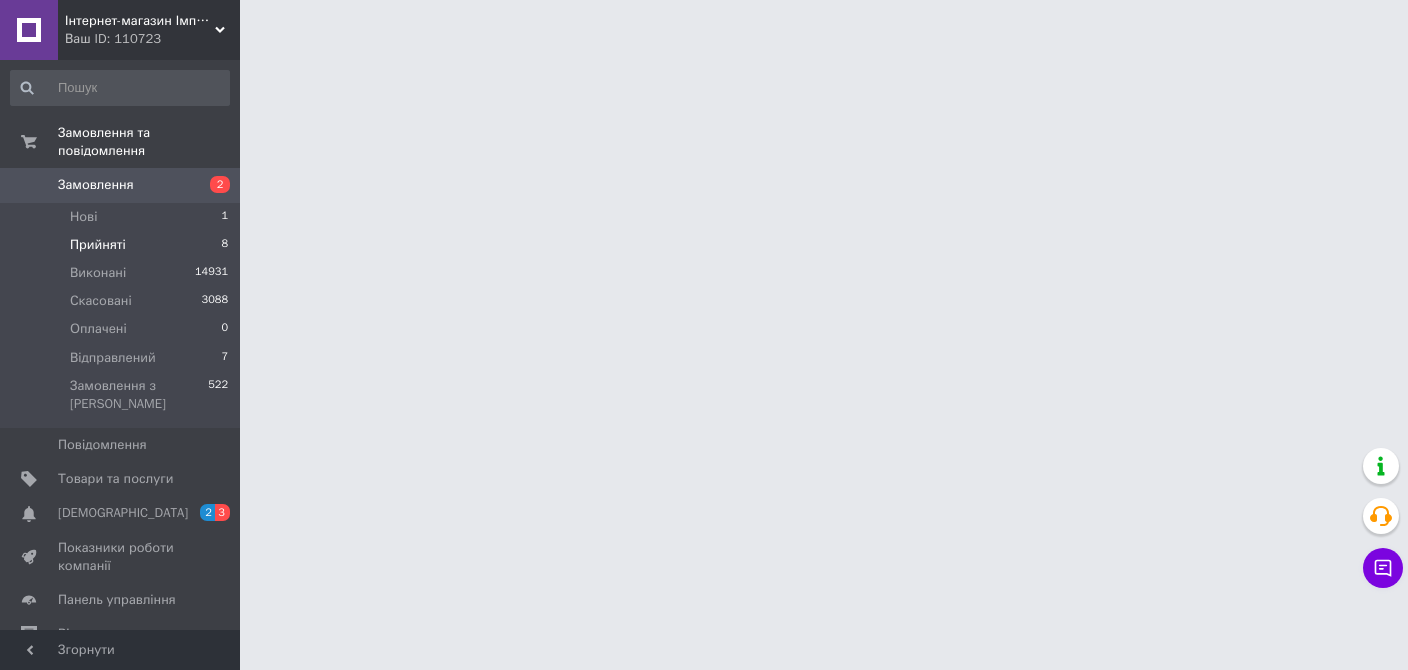 click on "Прийняті" at bounding box center (98, 245) 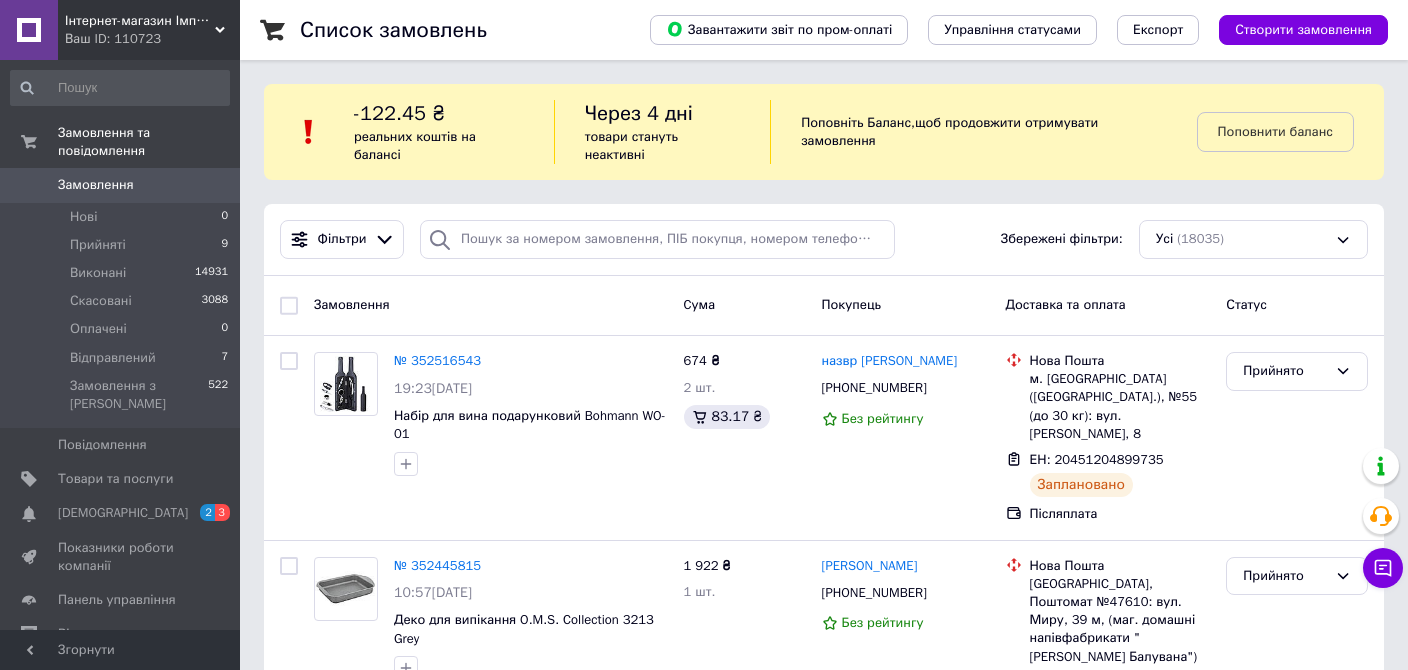 scroll, scrollTop: 0, scrollLeft: 0, axis: both 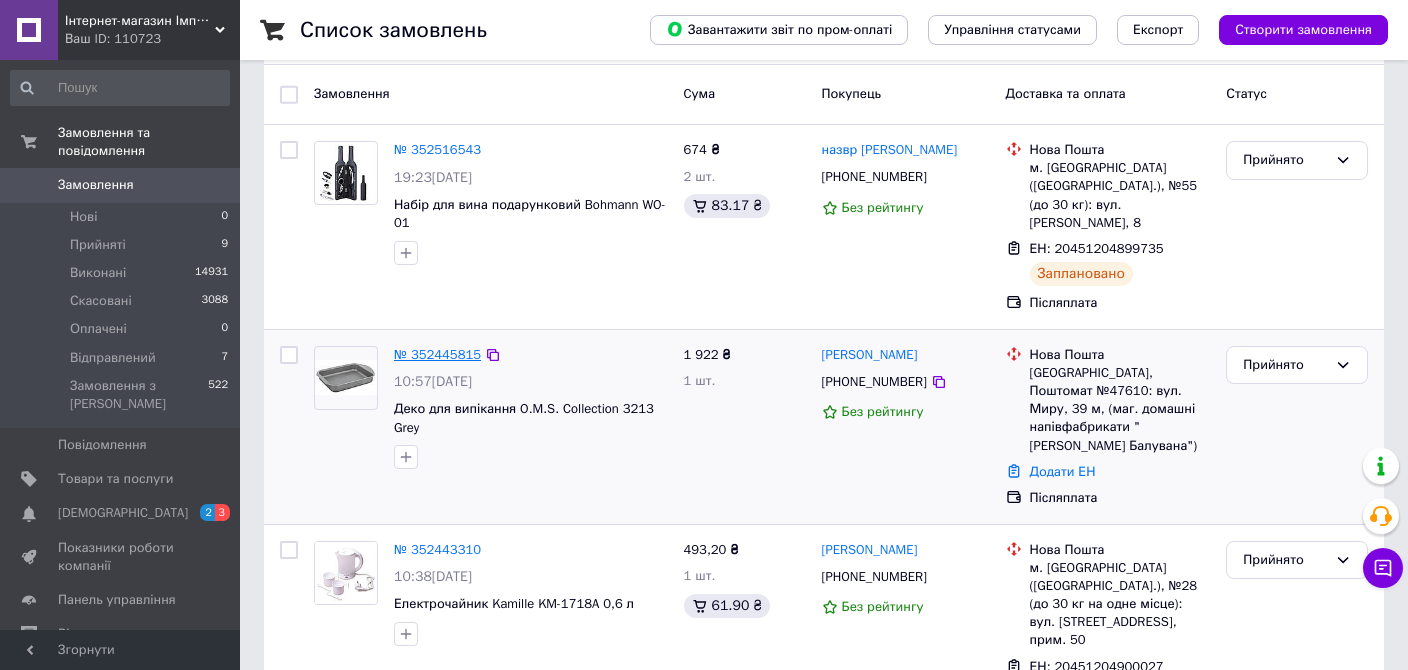 click on "№ 352445815" at bounding box center (437, 354) 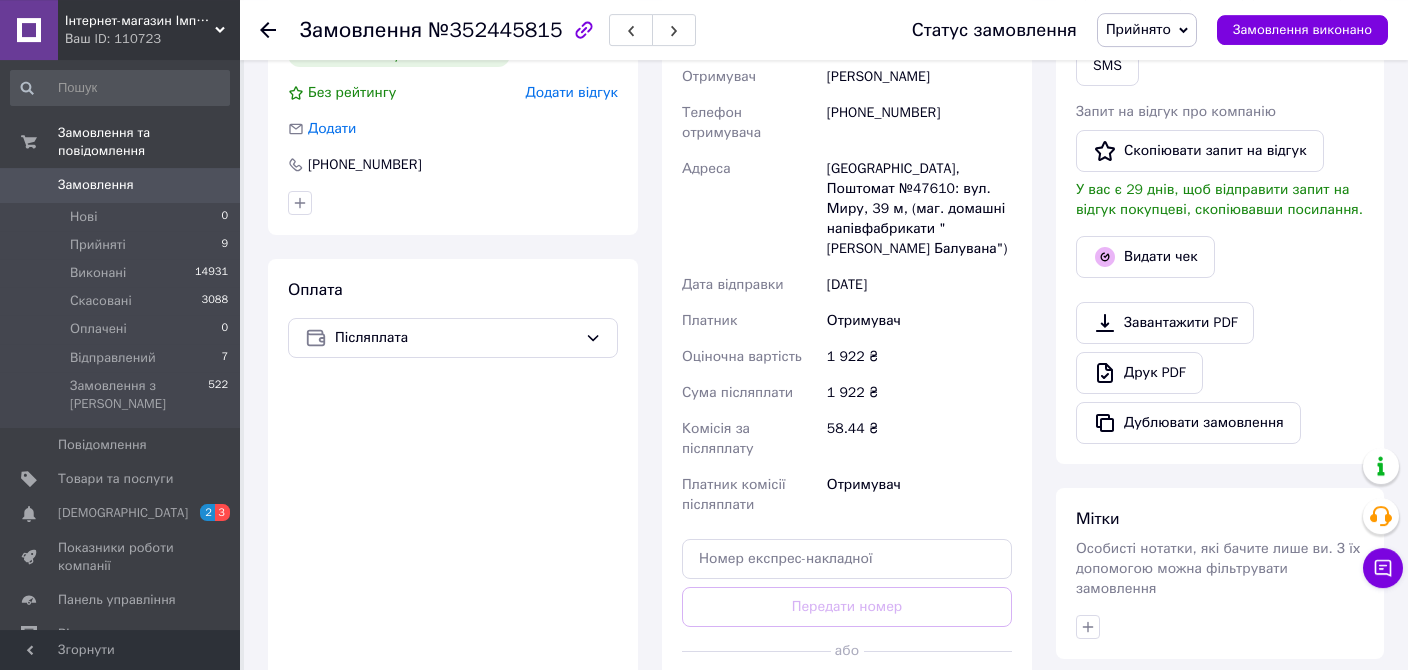 scroll, scrollTop: 528, scrollLeft: 0, axis: vertical 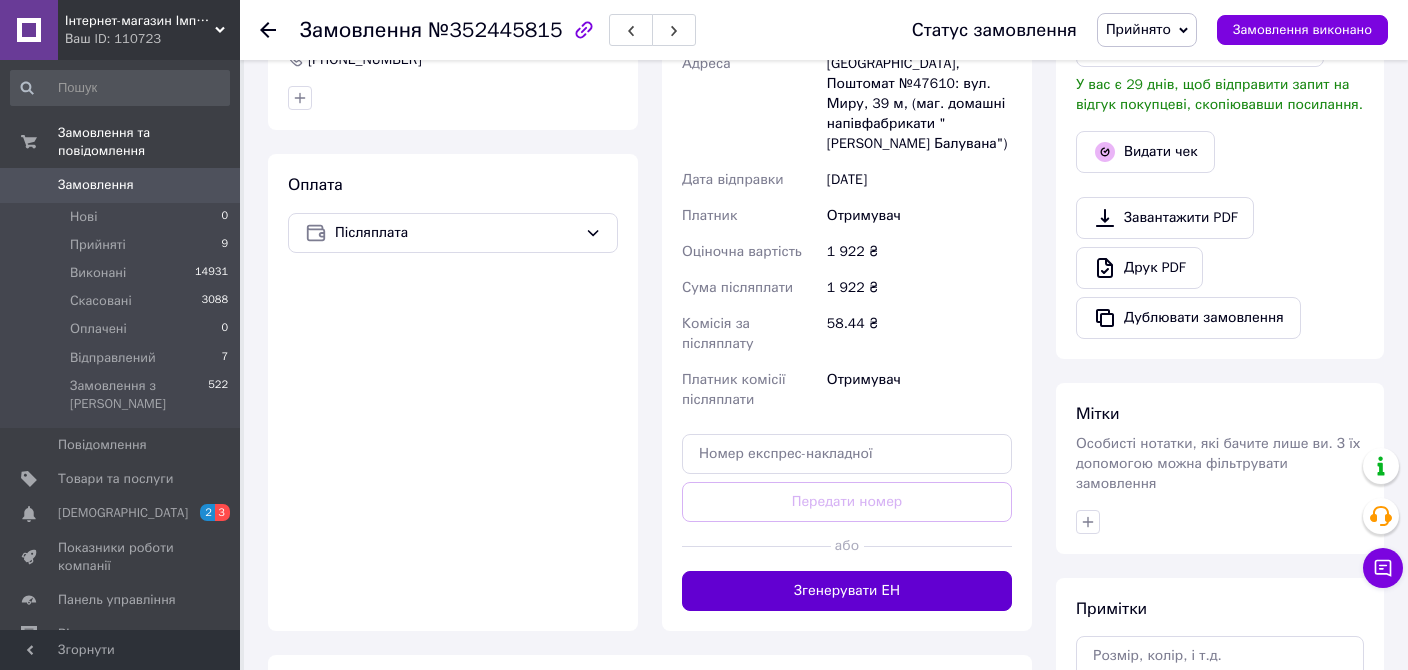 click on "Згенерувати ЕН" at bounding box center [847, 591] 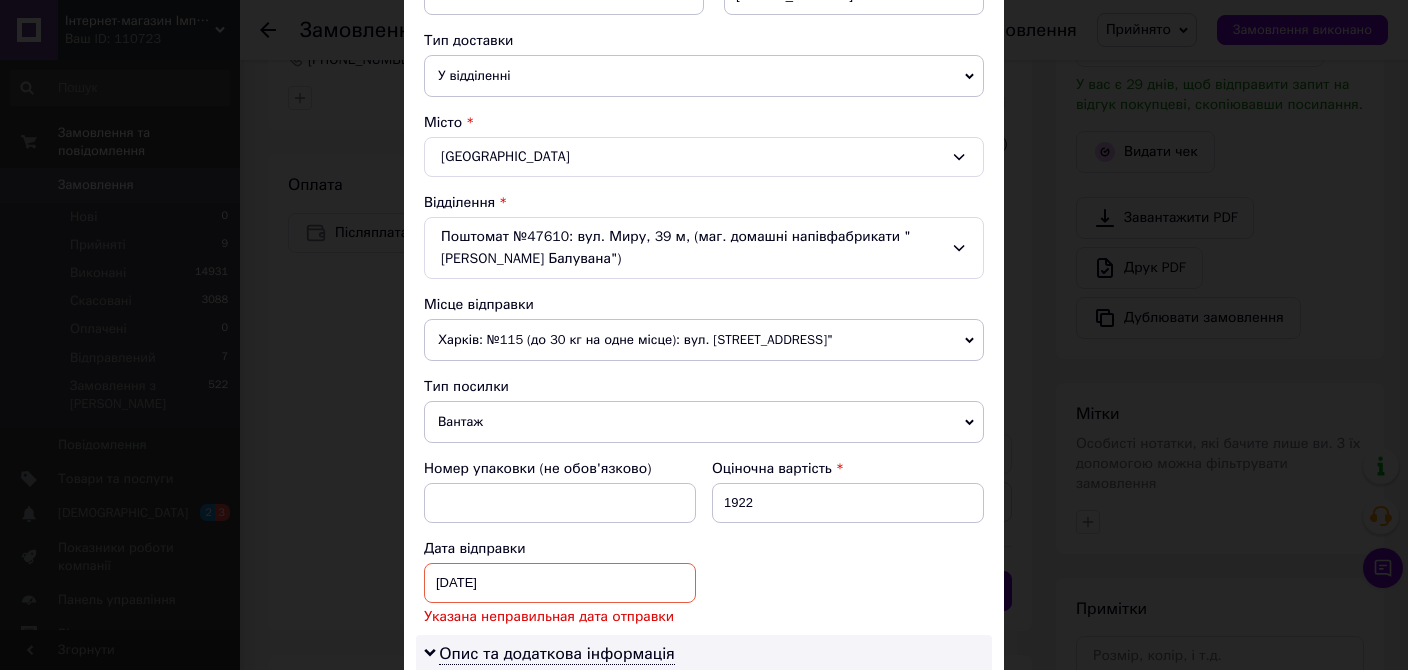 scroll, scrollTop: 458, scrollLeft: 0, axis: vertical 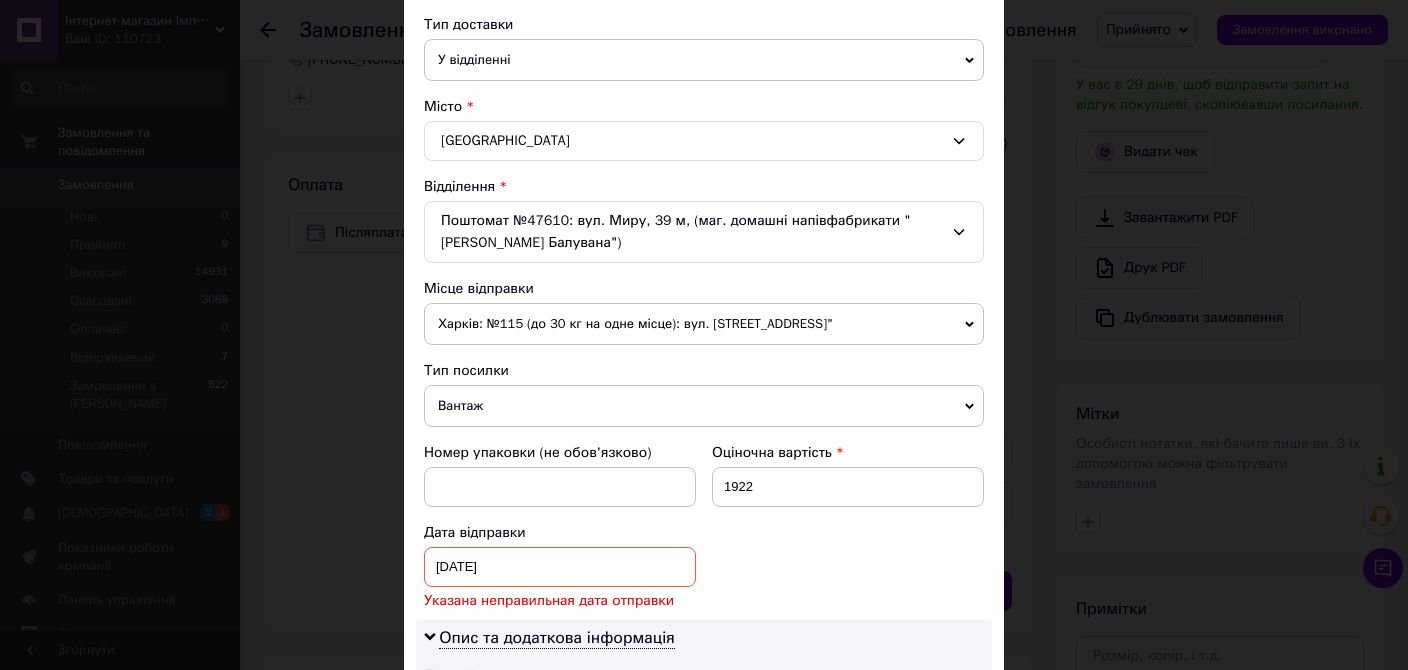 click on "[DATE]" at bounding box center [560, 567] 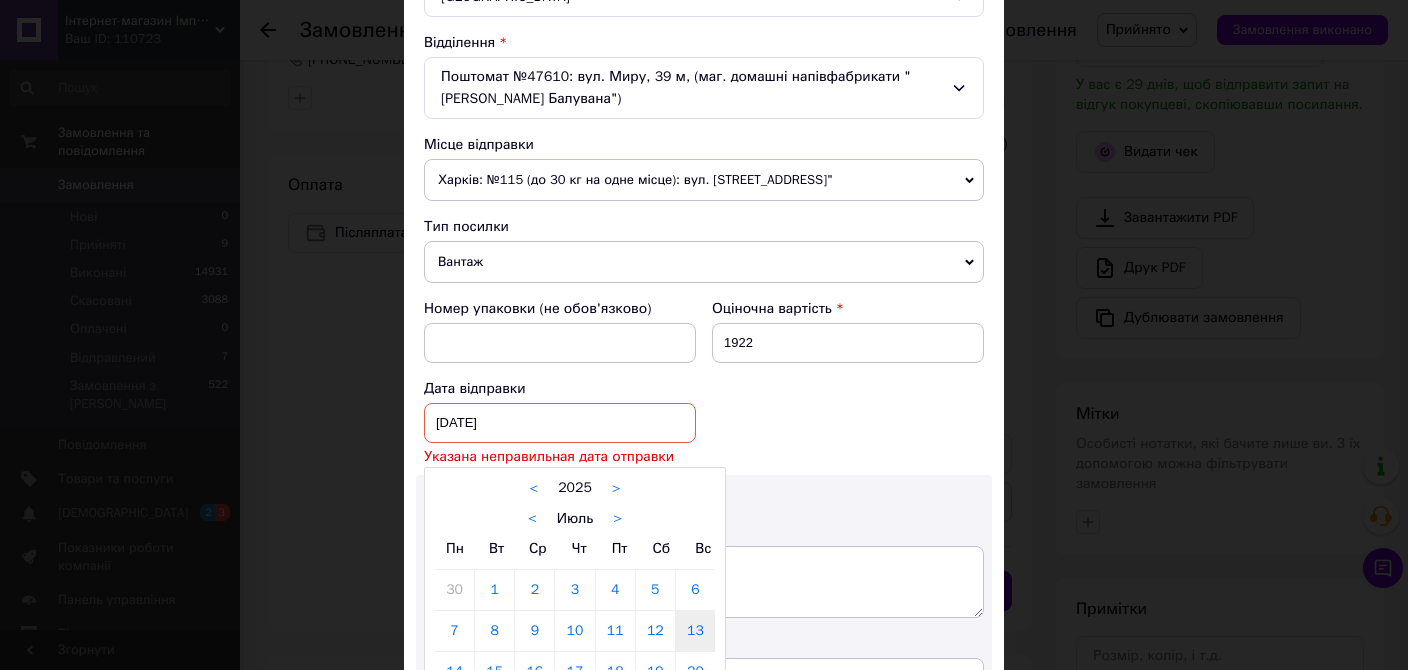 scroll, scrollTop: 801, scrollLeft: 0, axis: vertical 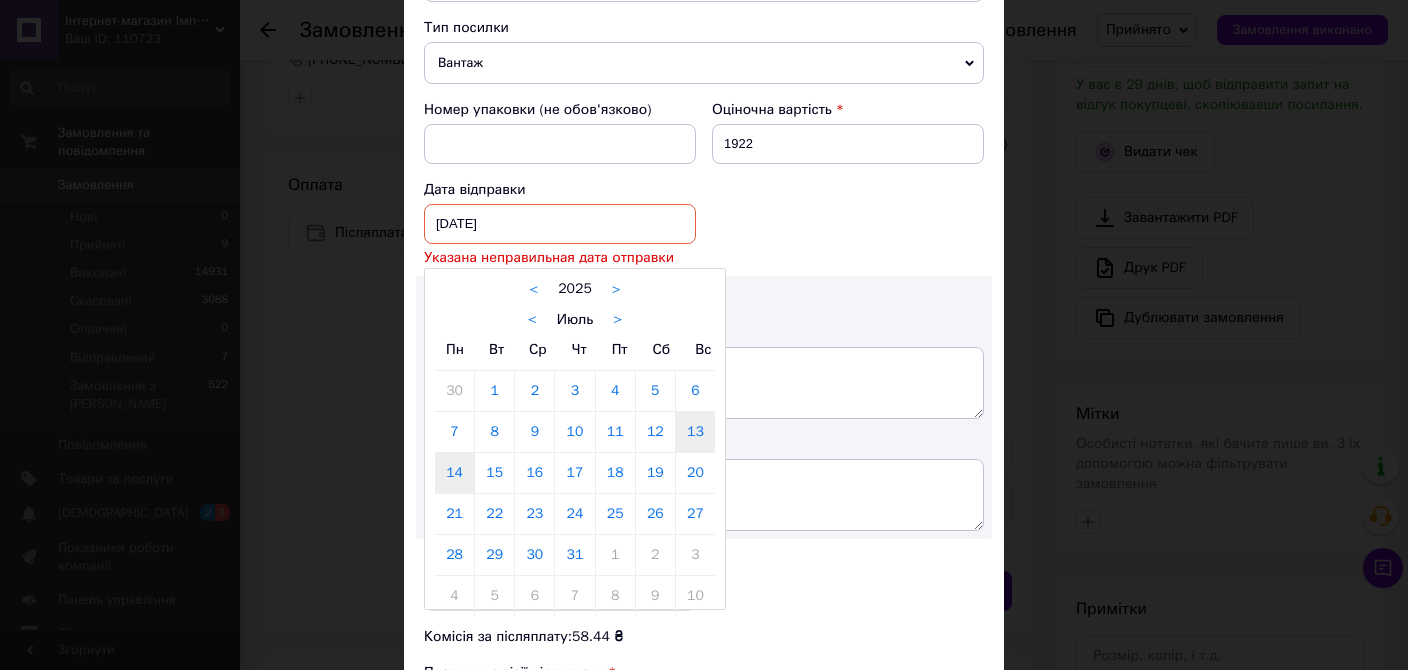 click on "14" at bounding box center [454, 473] 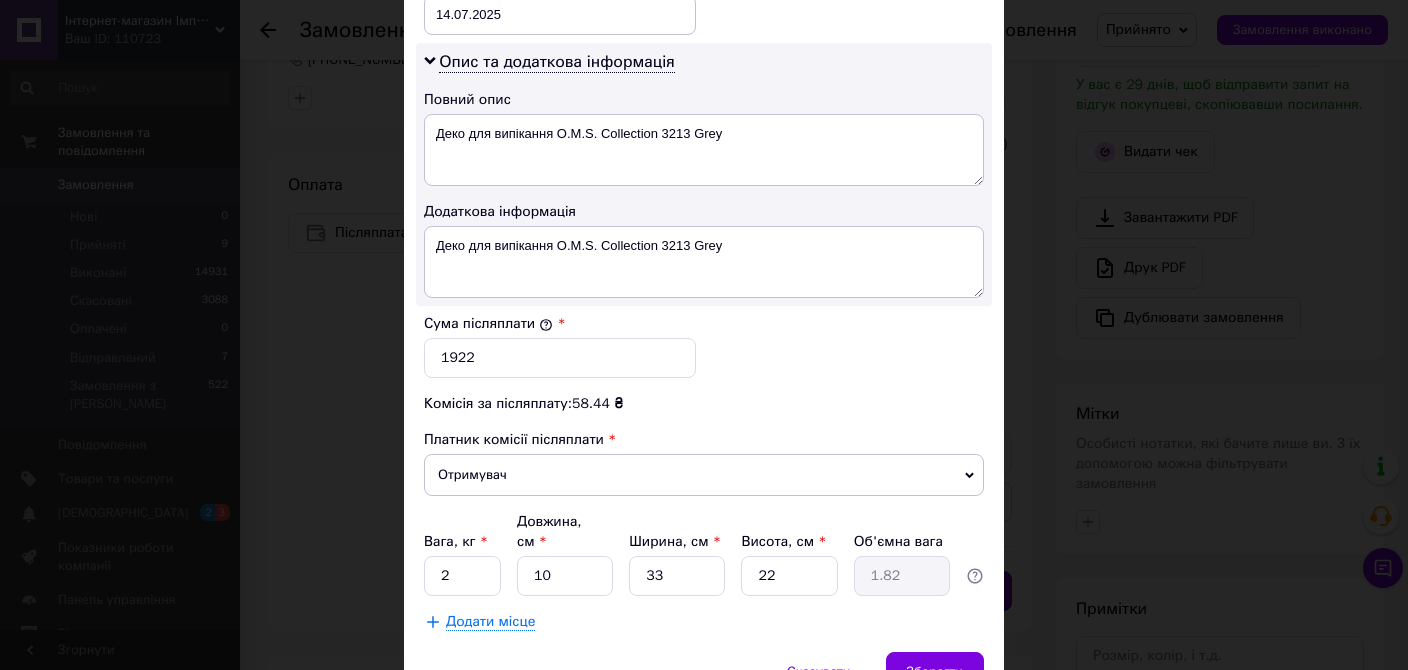 scroll, scrollTop: 1092, scrollLeft: 0, axis: vertical 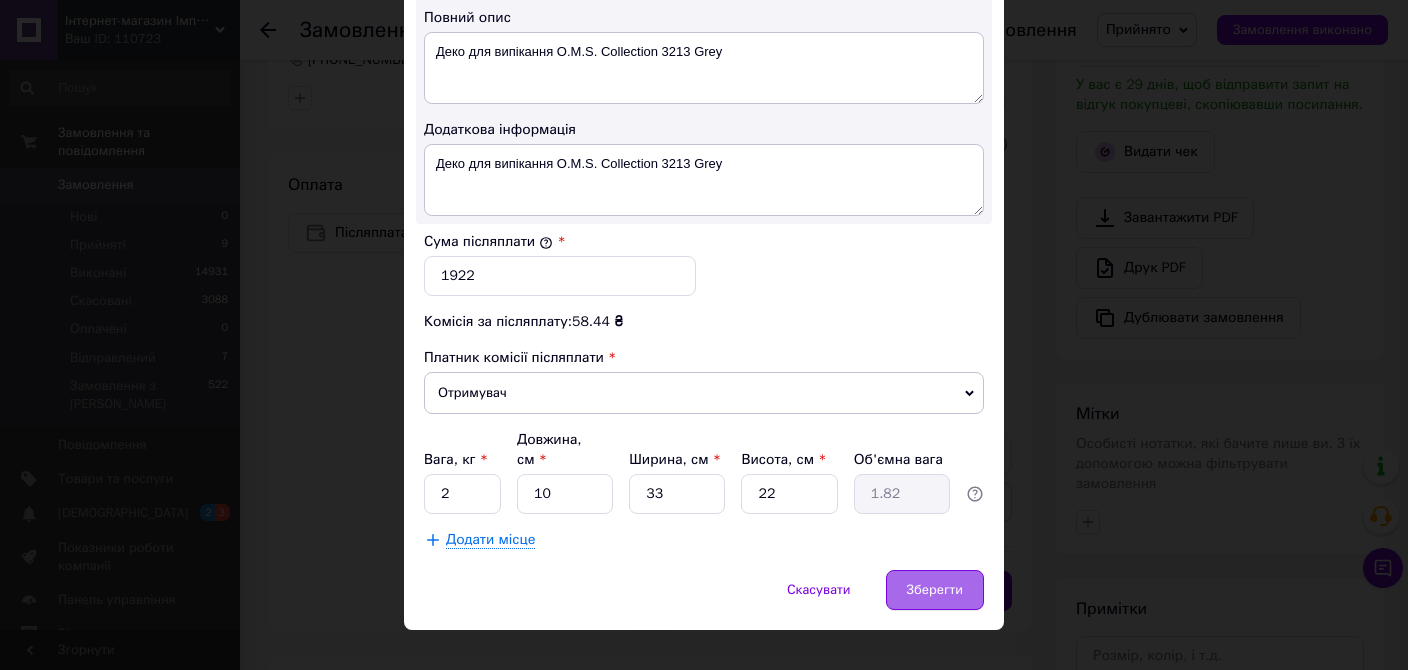 click on "Зберегти" at bounding box center (935, 590) 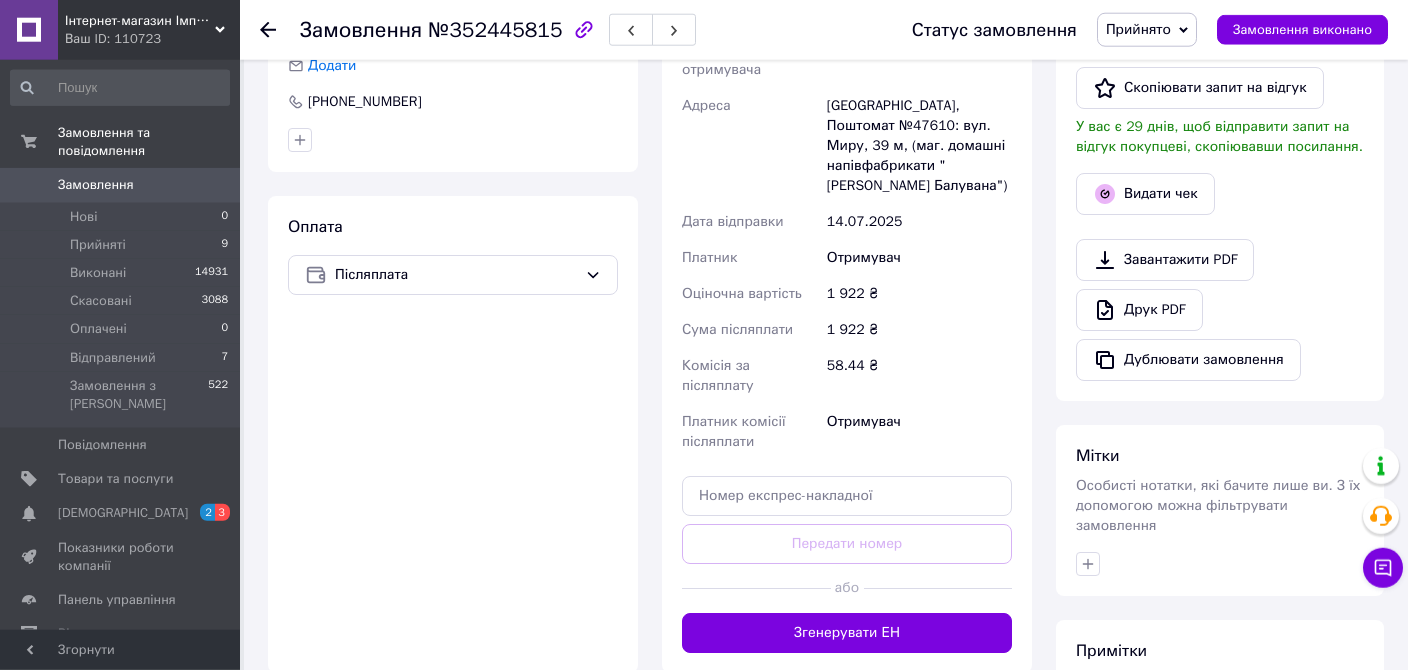scroll, scrollTop: 528, scrollLeft: 0, axis: vertical 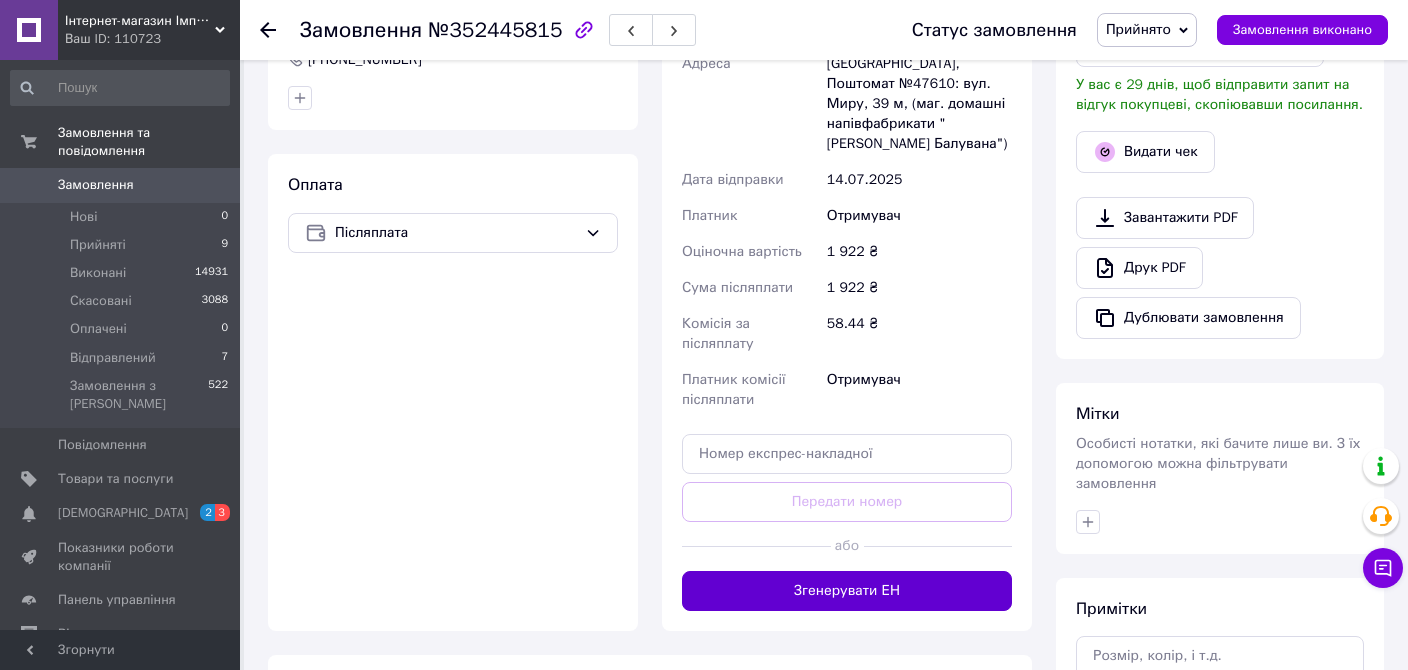 click on "Згенерувати ЕН" at bounding box center (847, 591) 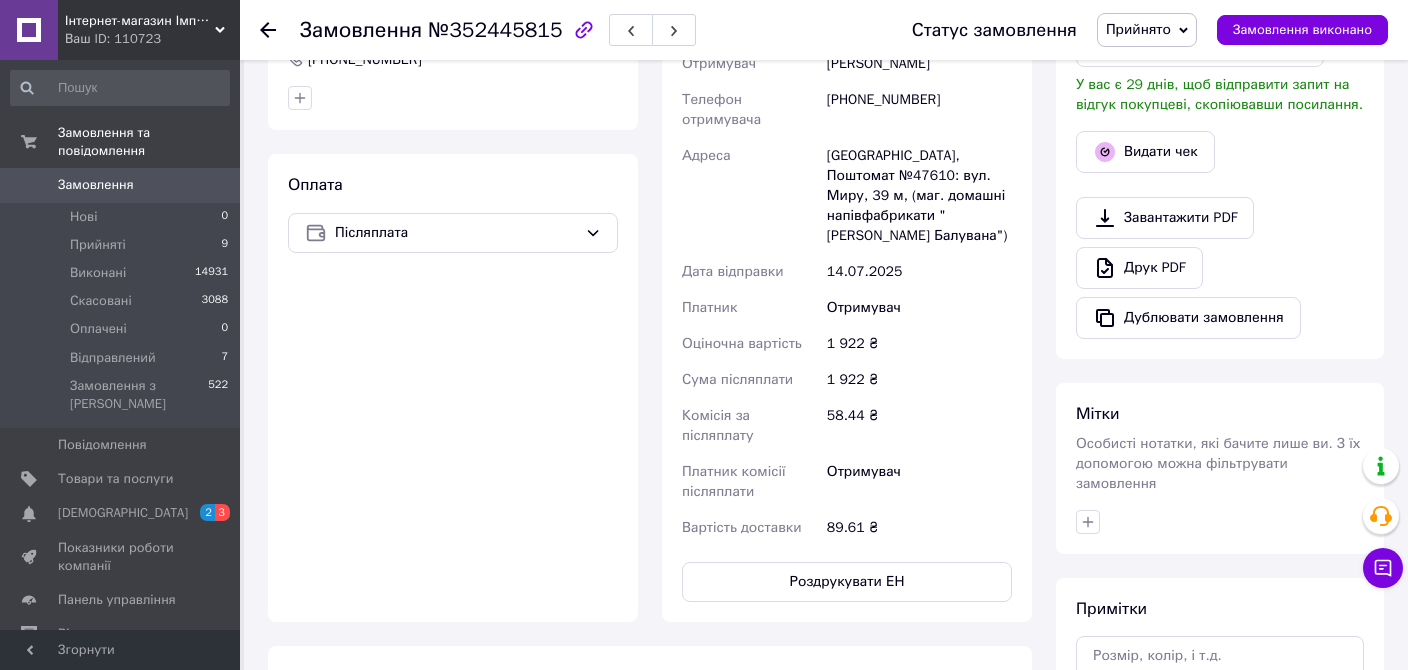 scroll, scrollTop: 32, scrollLeft: 0, axis: vertical 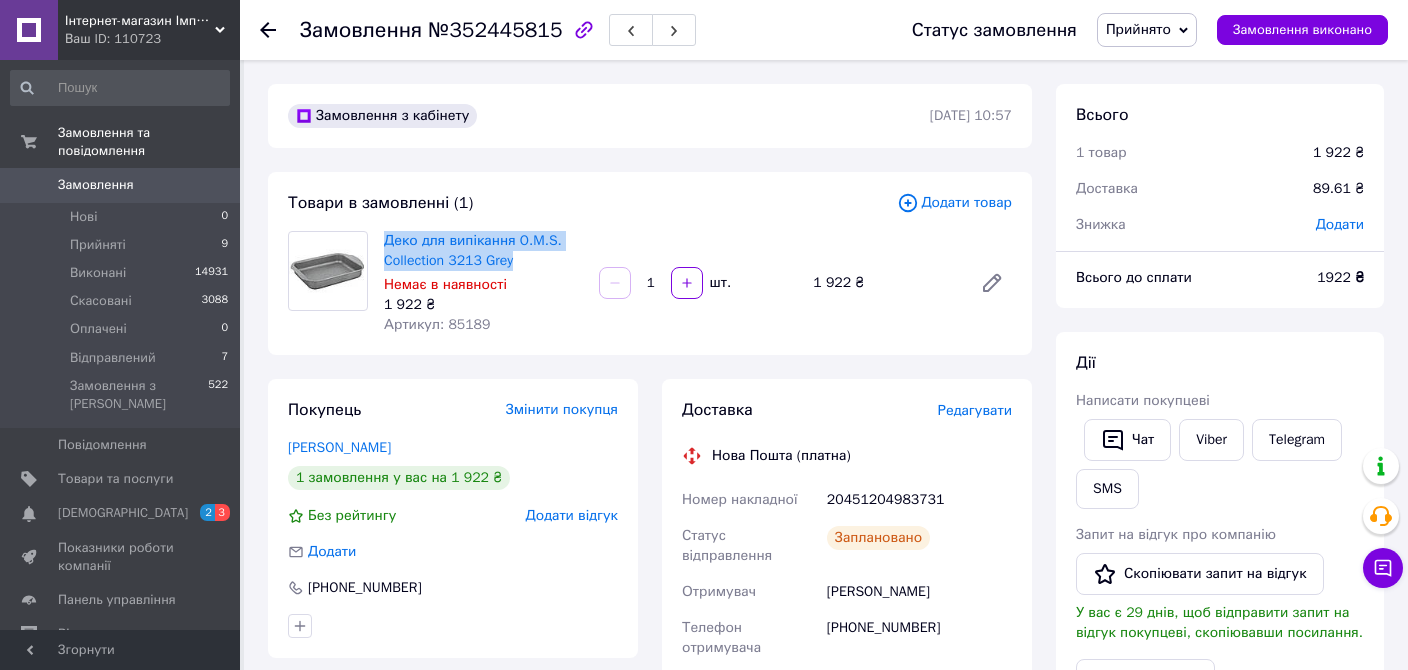 drag, startPoint x: 377, startPoint y: 239, endPoint x: 520, endPoint y: 257, distance: 144.12842 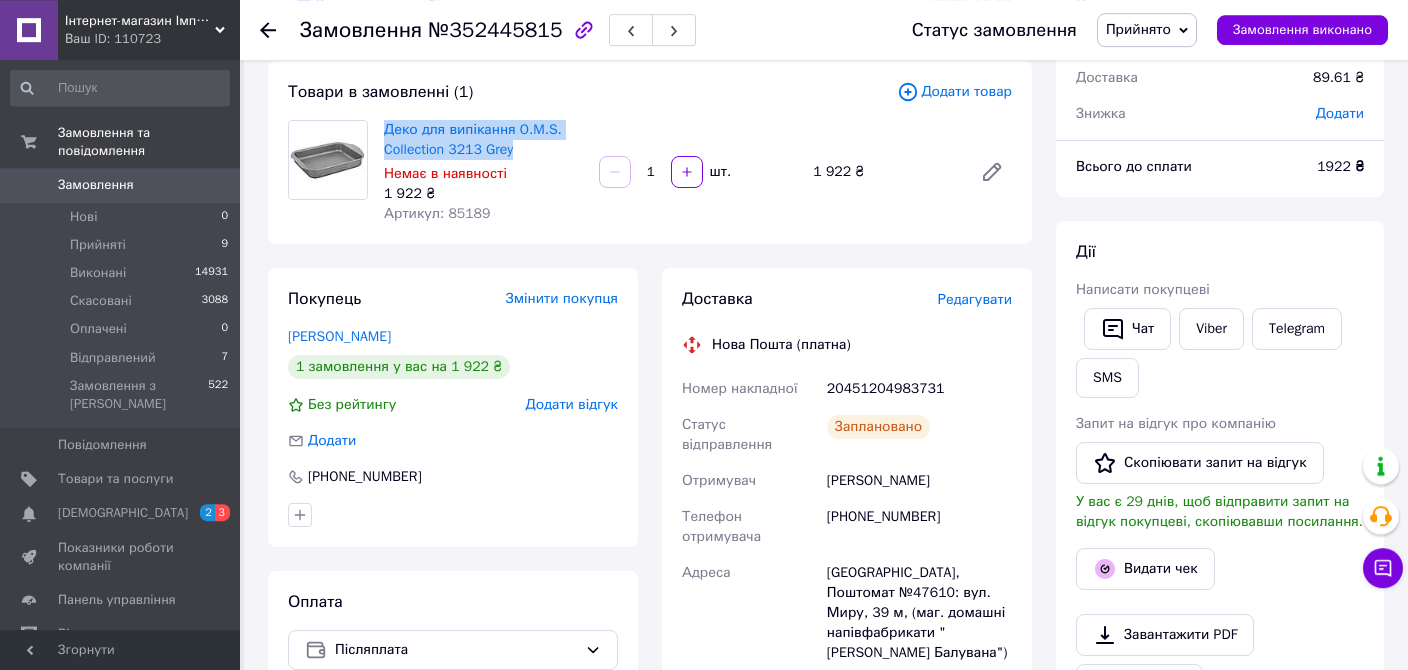 scroll, scrollTop: 105, scrollLeft: 0, axis: vertical 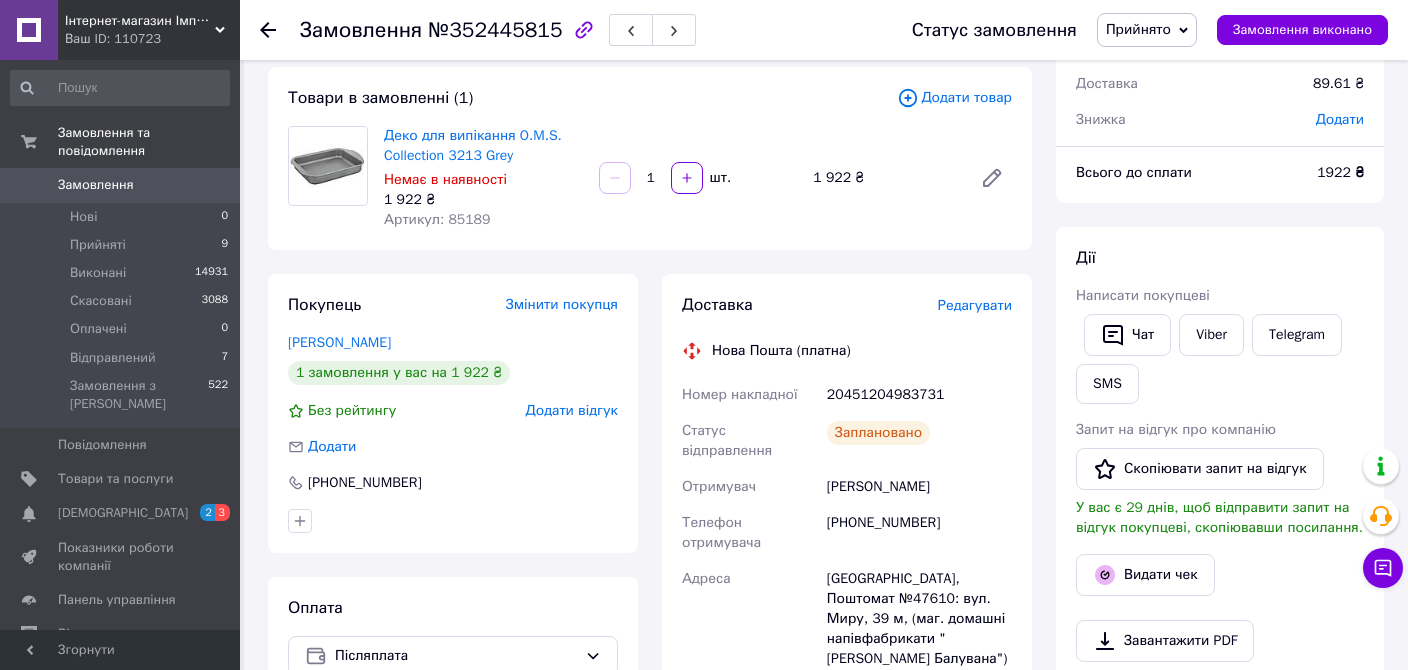 click on "Редагувати" at bounding box center [975, 305] 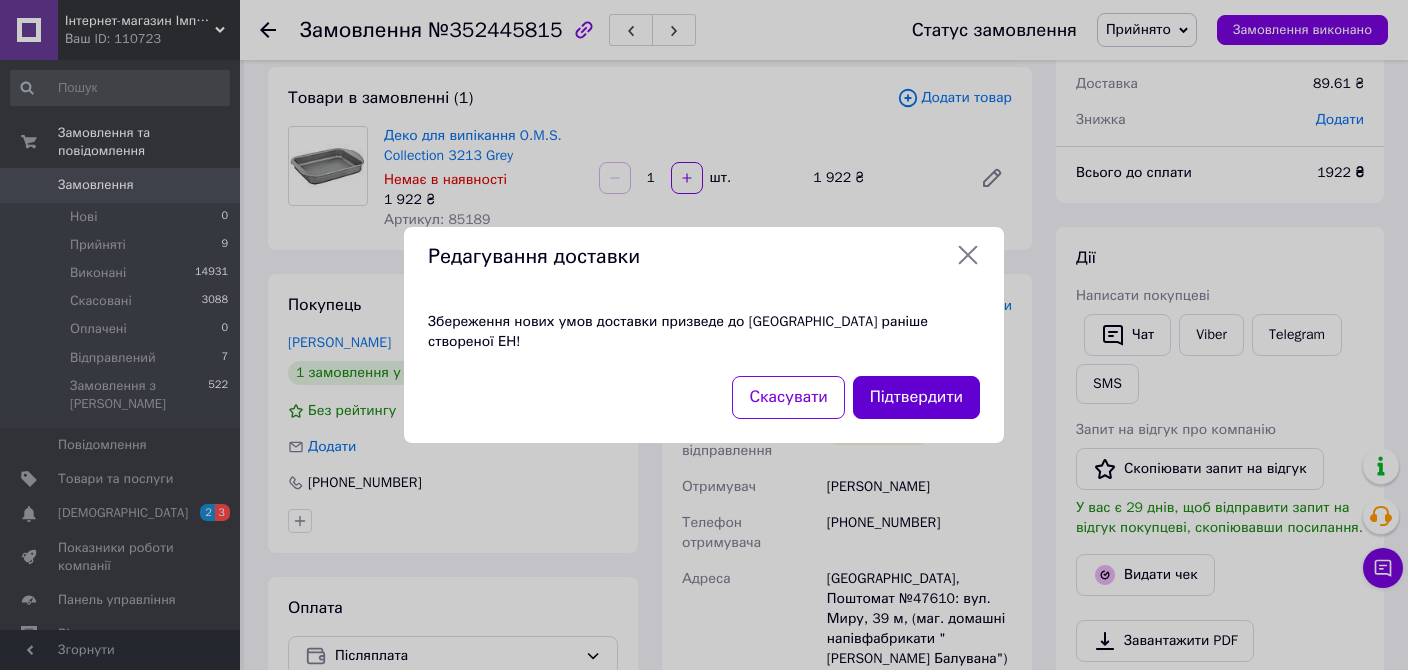 click on "Підтвердити" at bounding box center (916, 397) 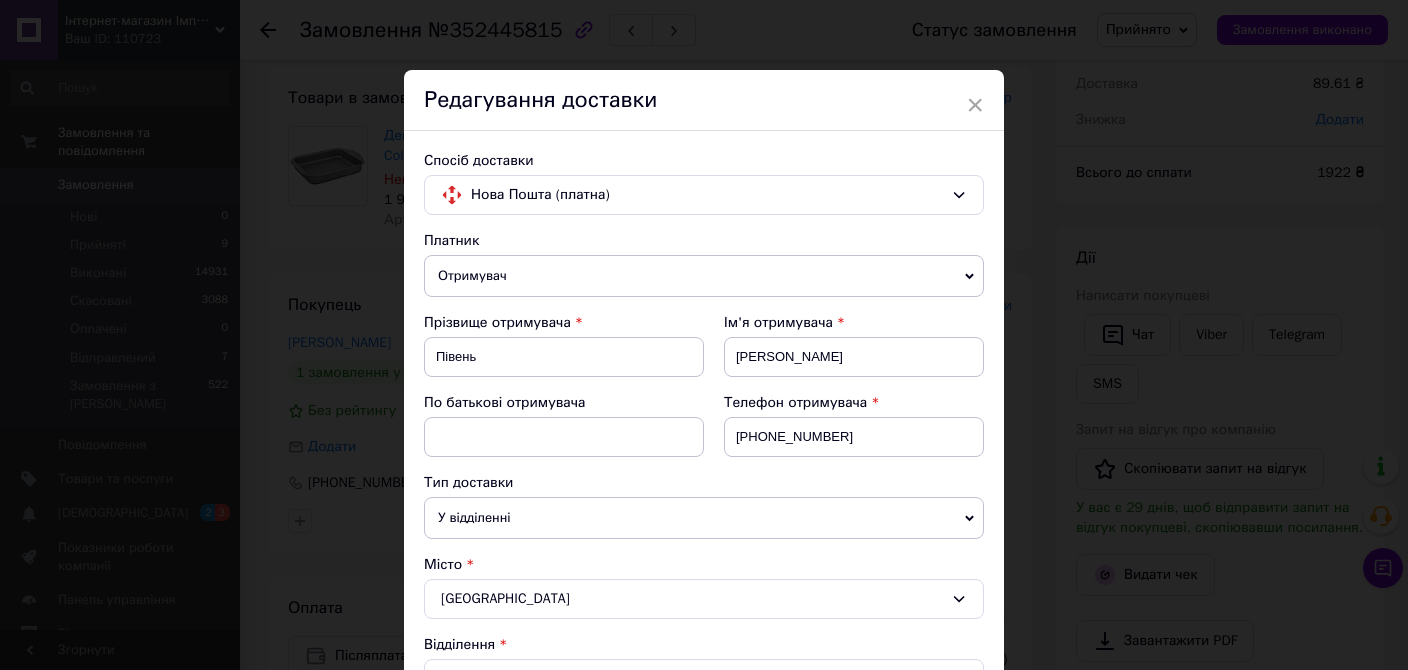 scroll, scrollTop: 458, scrollLeft: 0, axis: vertical 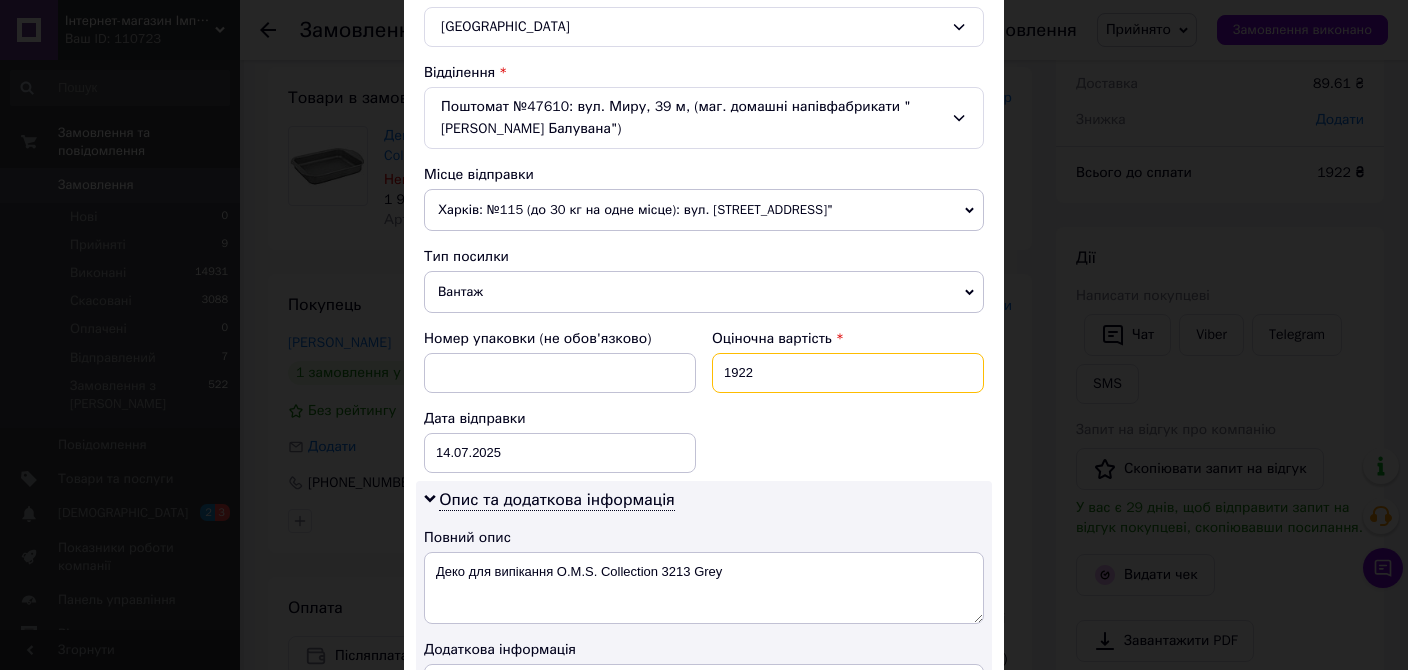 click on "1922" at bounding box center [848, 373] 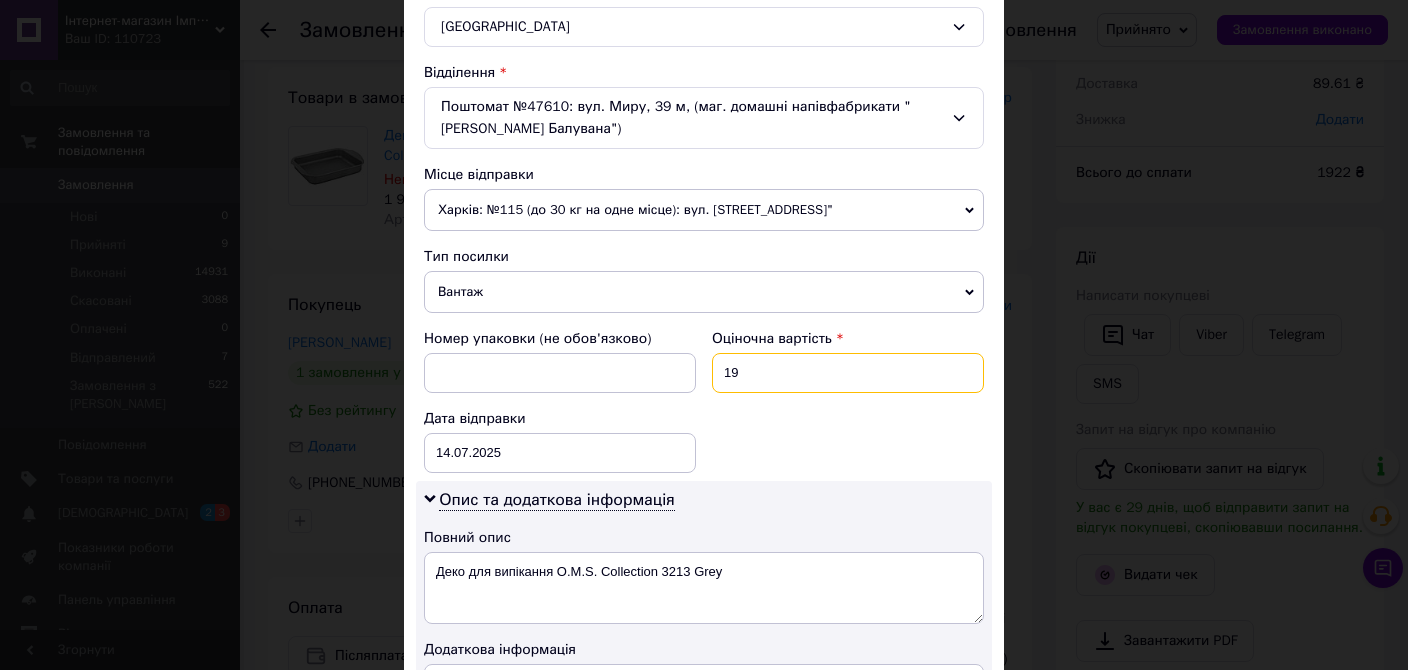 type on "1" 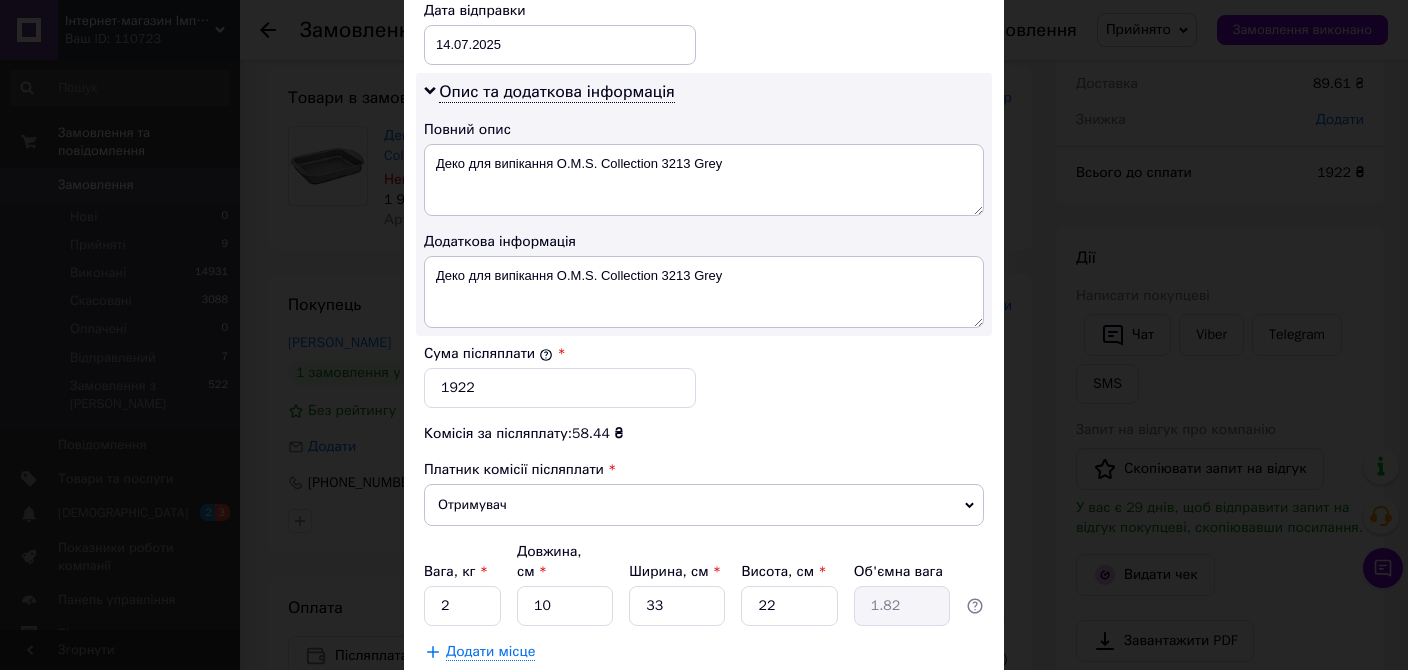 scroll, scrollTop: 1030, scrollLeft: 0, axis: vertical 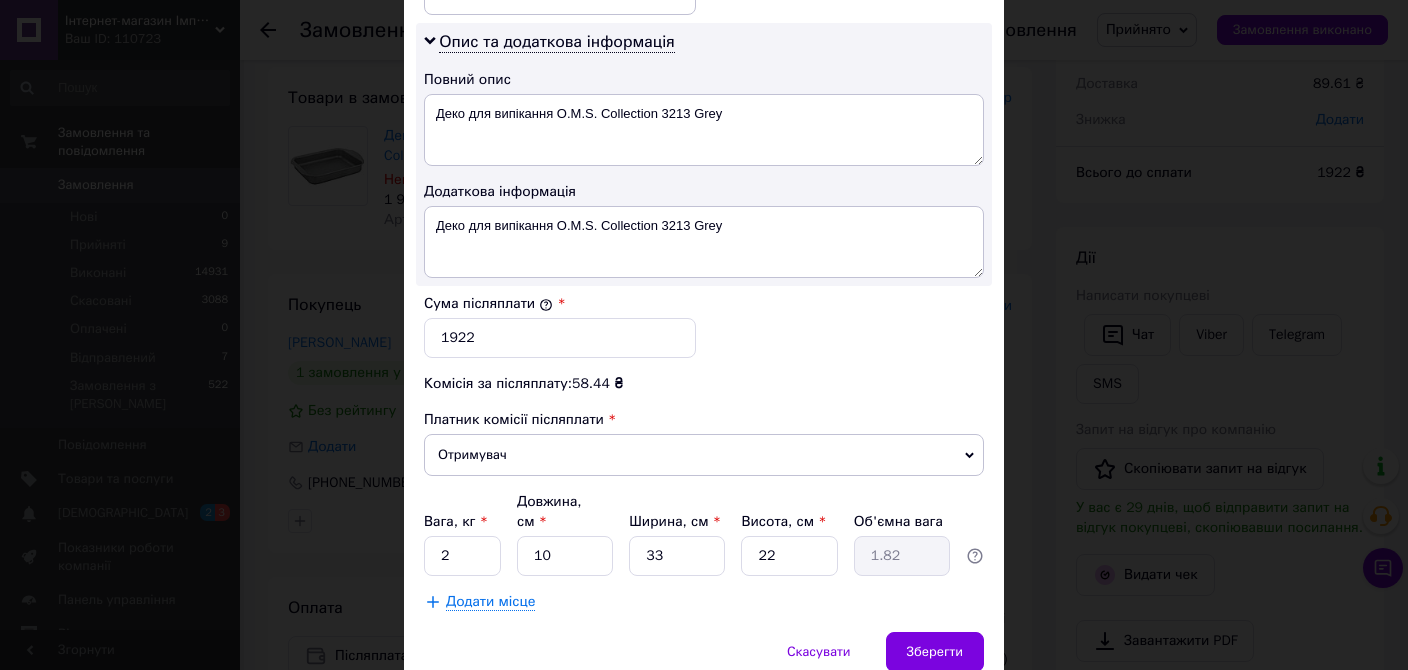 type on "1055" 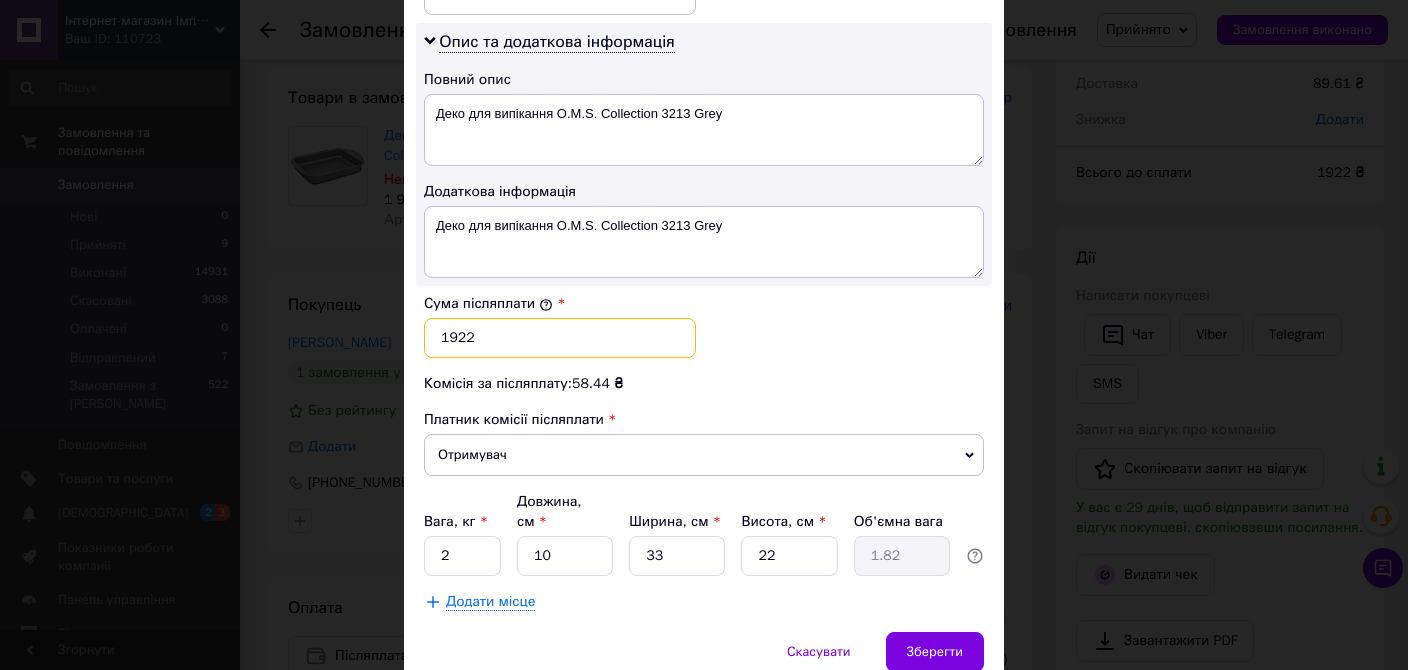 click on "1922" at bounding box center [560, 338] 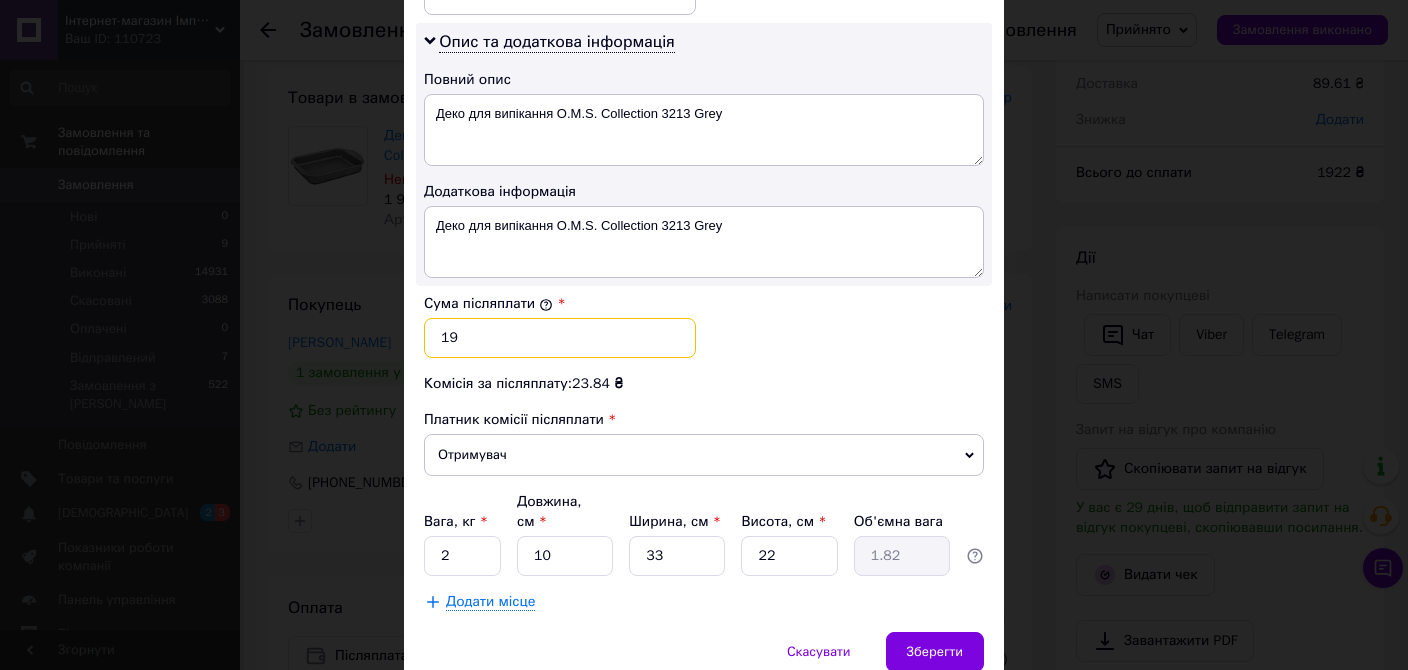 type on "1" 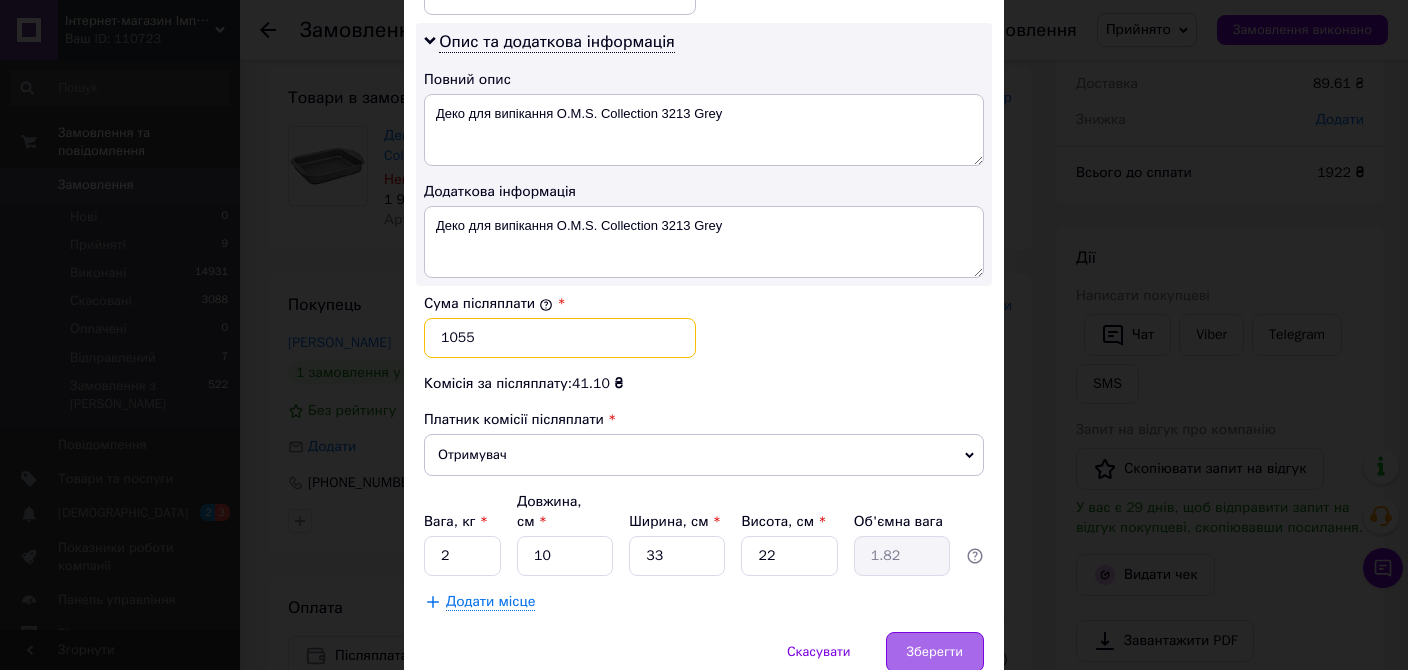 type on "1055" 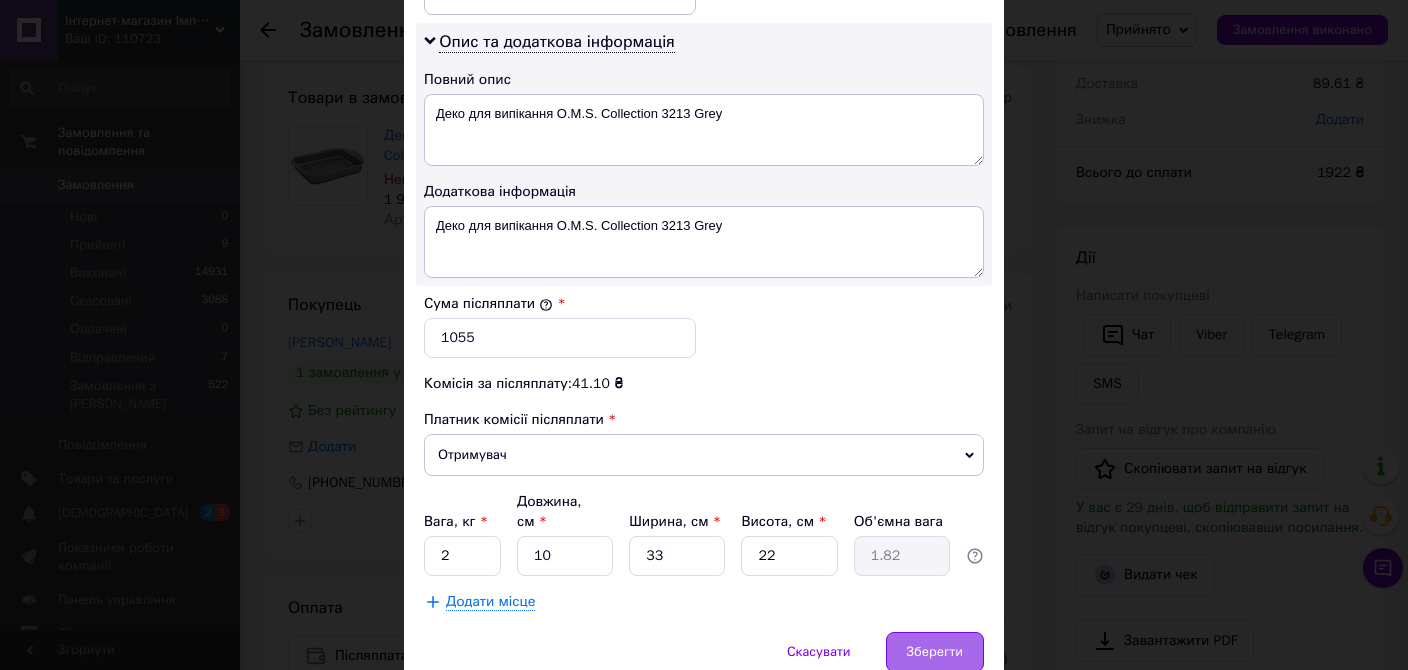 click on "Зберегти" at bounding box center (935, 652) 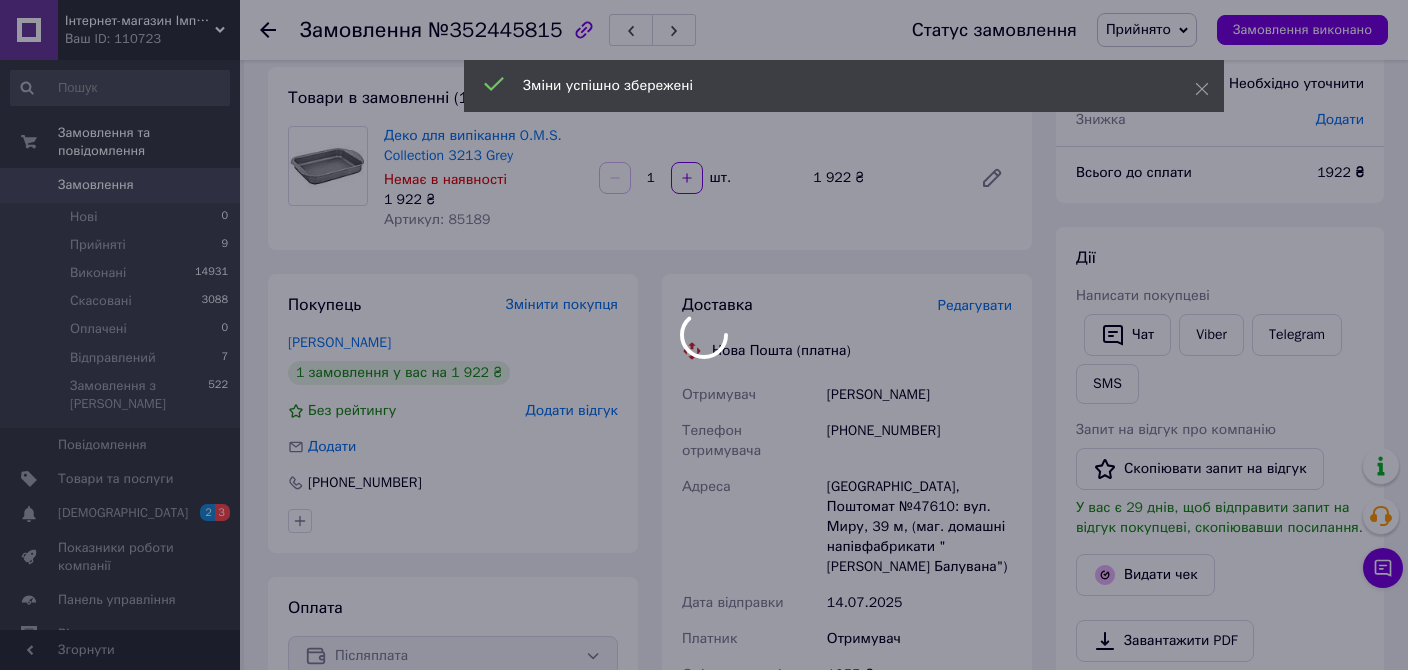 scroll, scrollTop: 176, scrollLeft: 0, axis: vertical 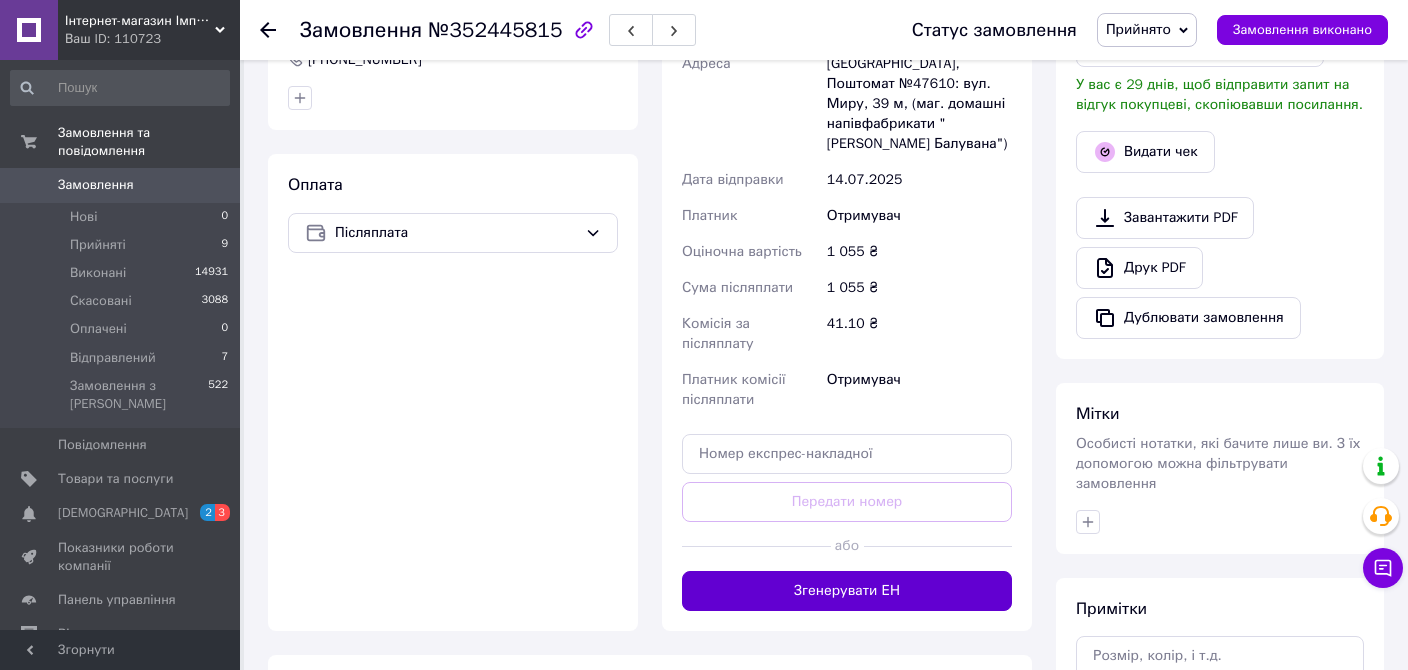 click on "Згенерувати ЕН" at bounding box center (847, 591) 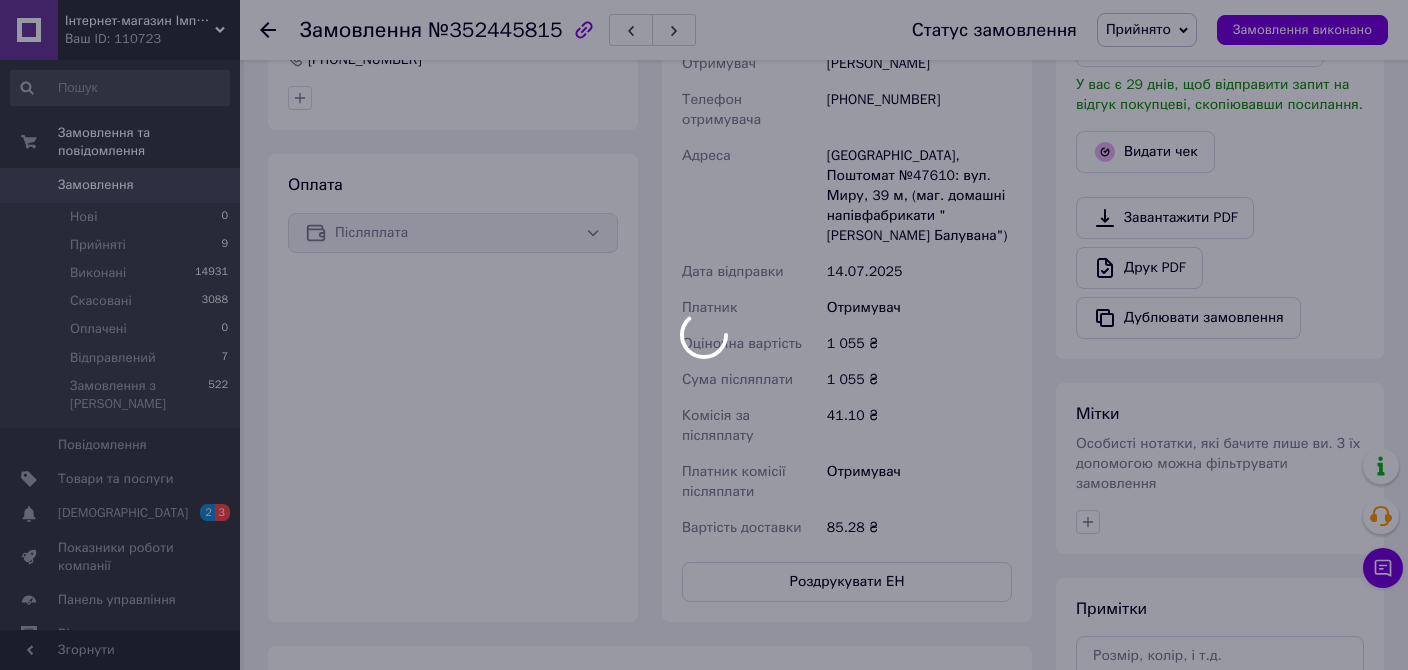 scroll, scrollTop: 224, scrollLeft: 0, axis: vertical 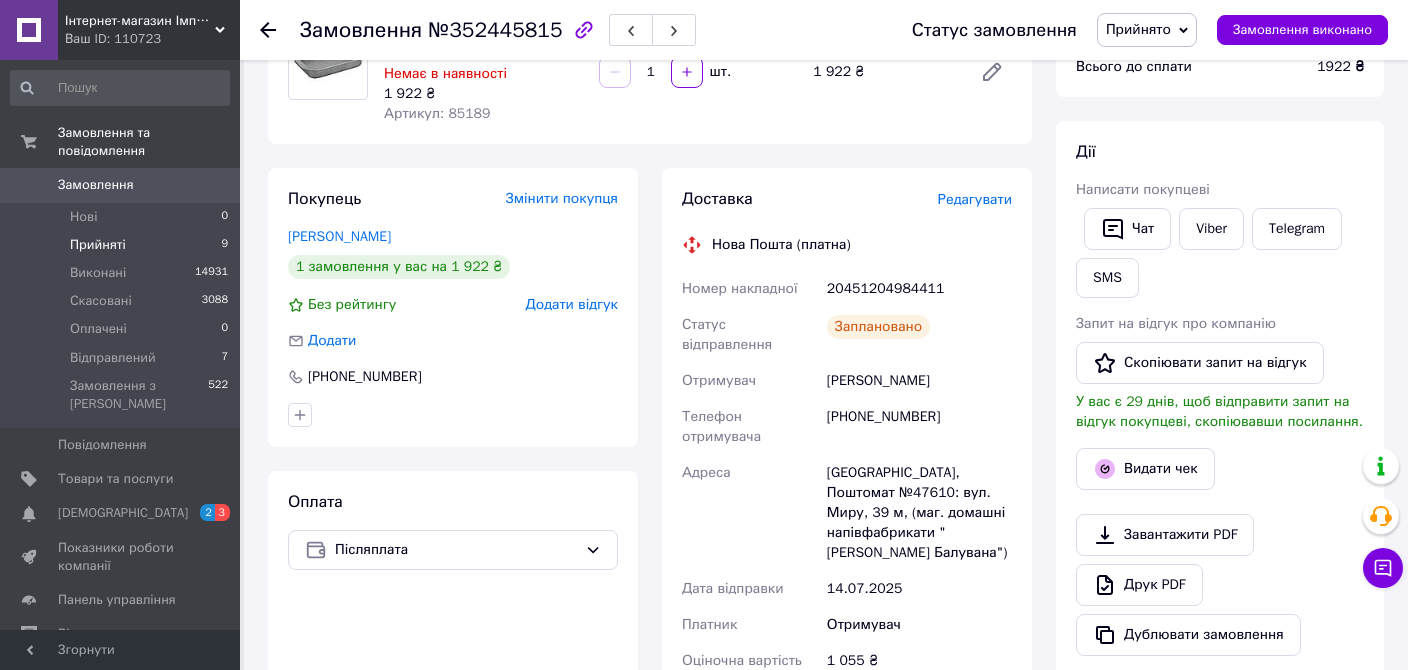 click on "Прийняті 9" at bounding box center (120, 245) 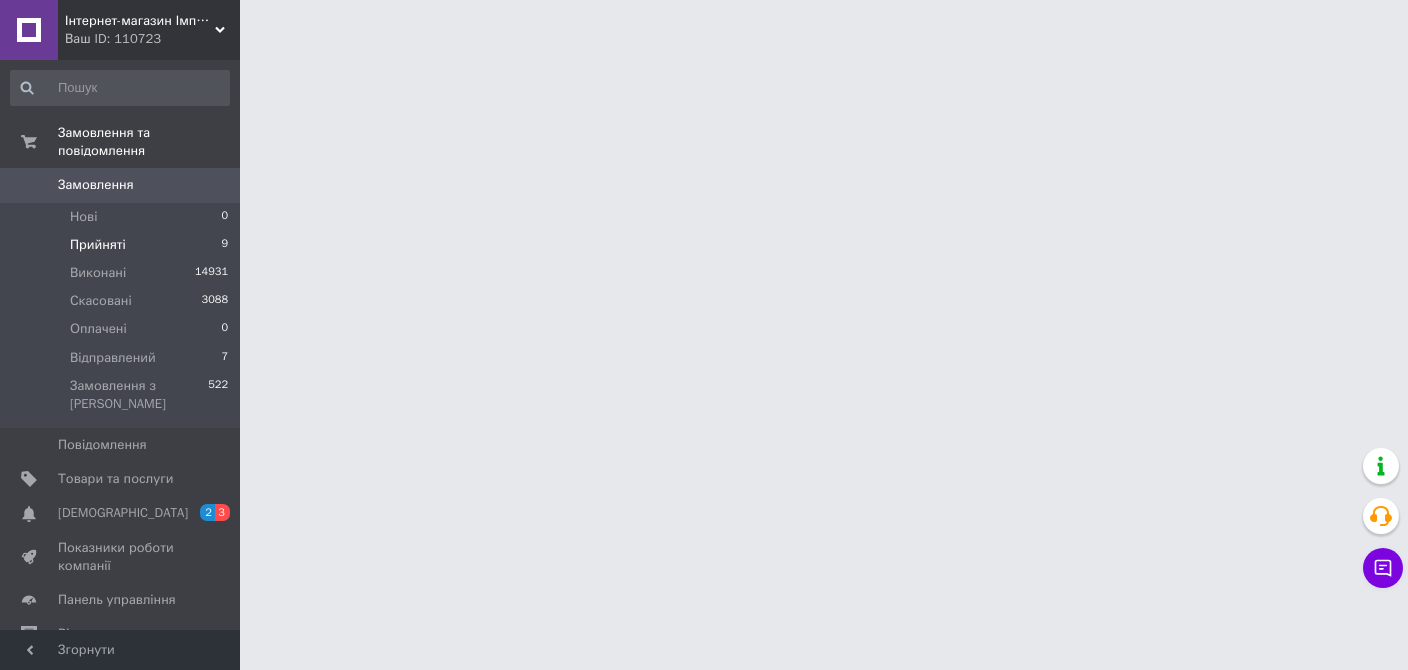 scroll, scrollTop: 0, scrollLeft: 0, axis: both 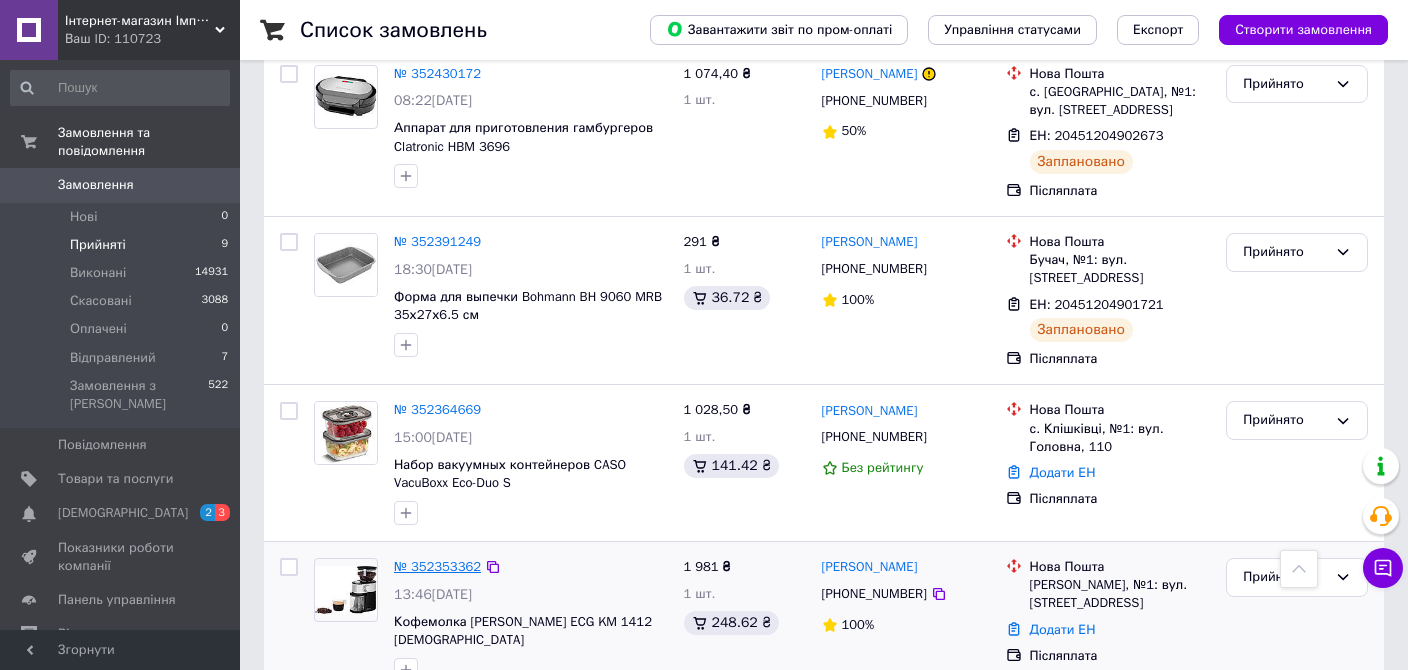 click on "№ 352353362" at bounding box center (437, 566) 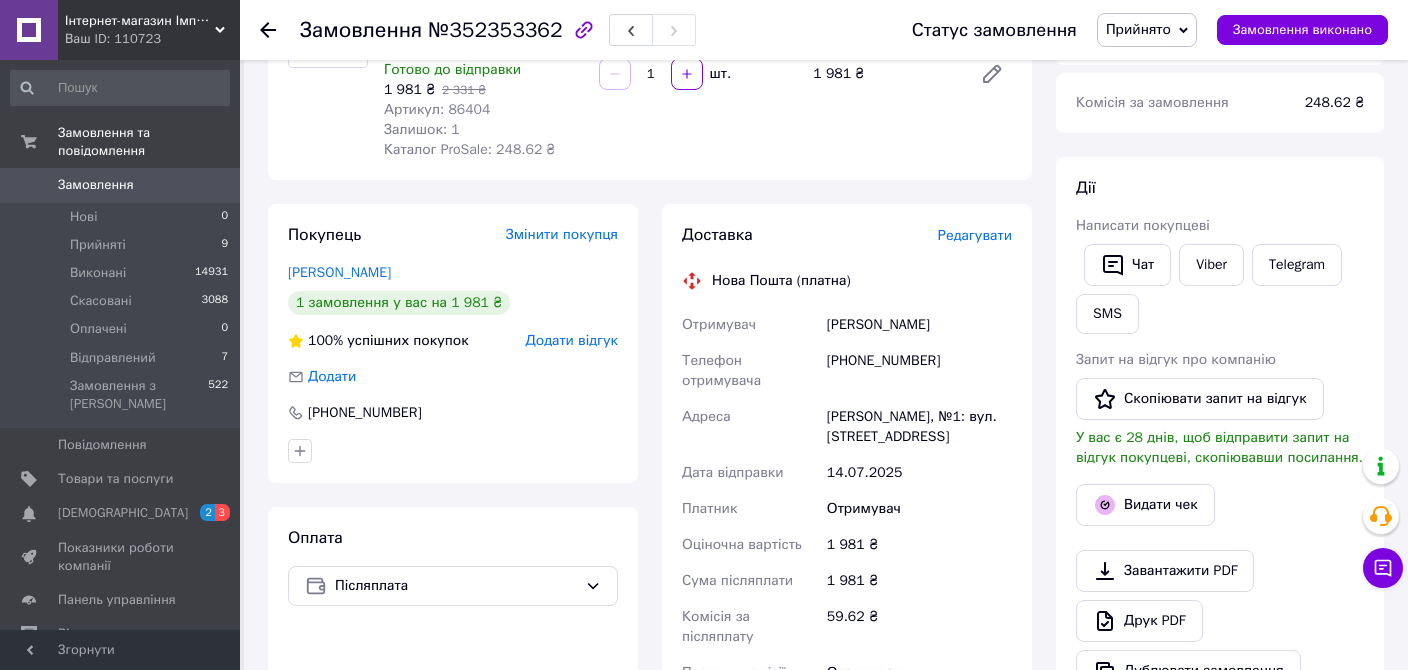 scroll, scrollTop: 560, scrollLeft: 0, axis: vertical 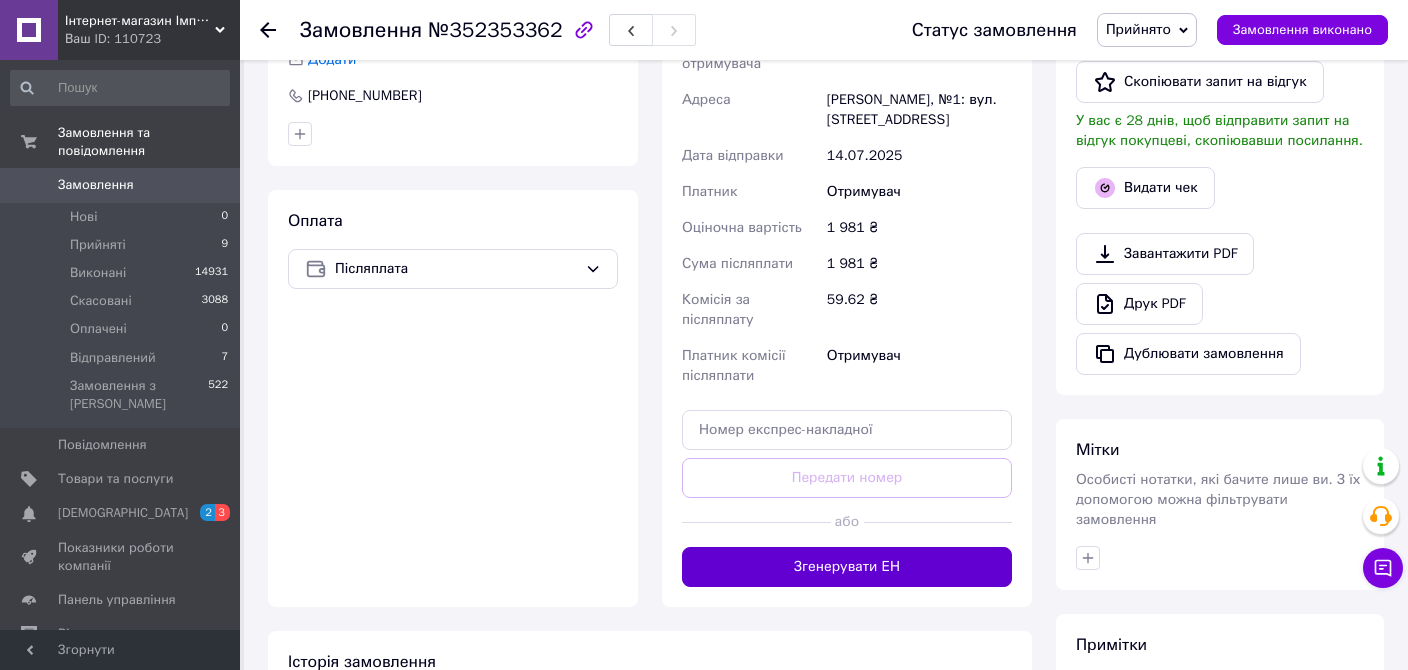 click on "Згенерувати ЕН" at bounding box center (847, 567) 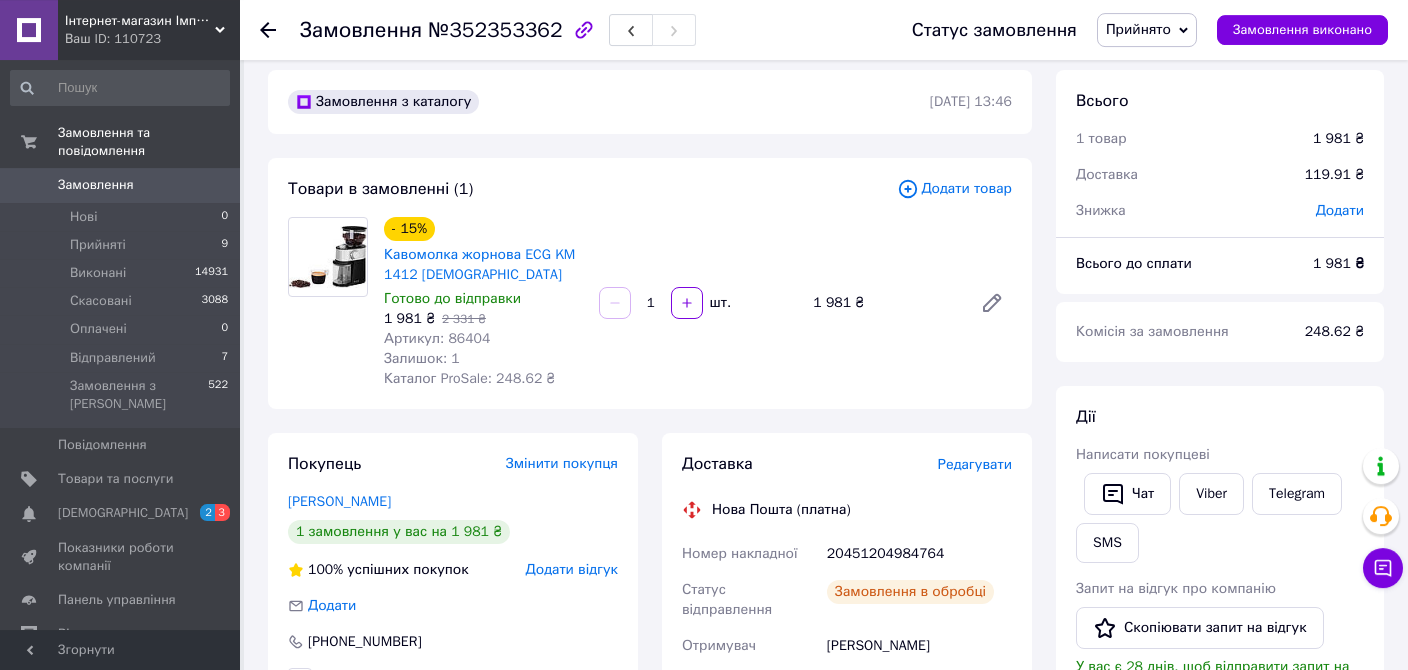 scroll, scrollTop: 0, scrollLeft: 0, axis: both 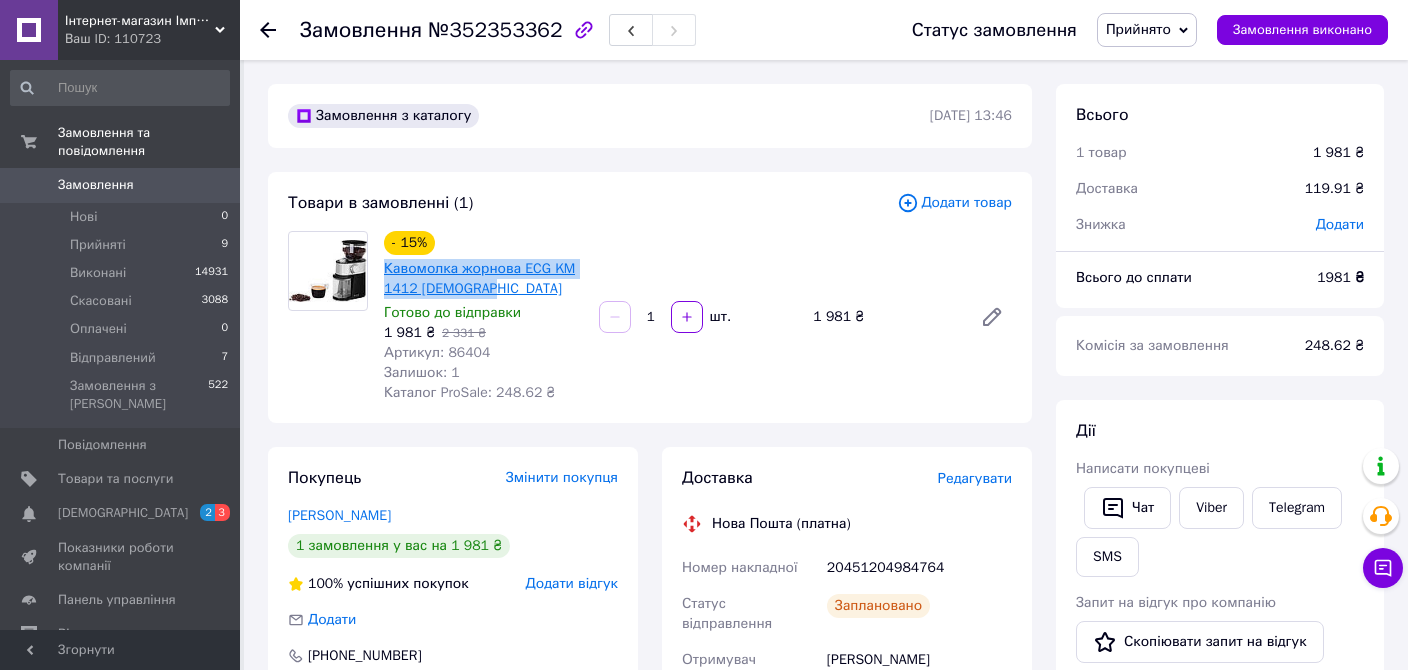 drag, startPoint x: 499, startPoint y: 287, endPoint x: 386, endPoint y: 272, distance: 113.99123 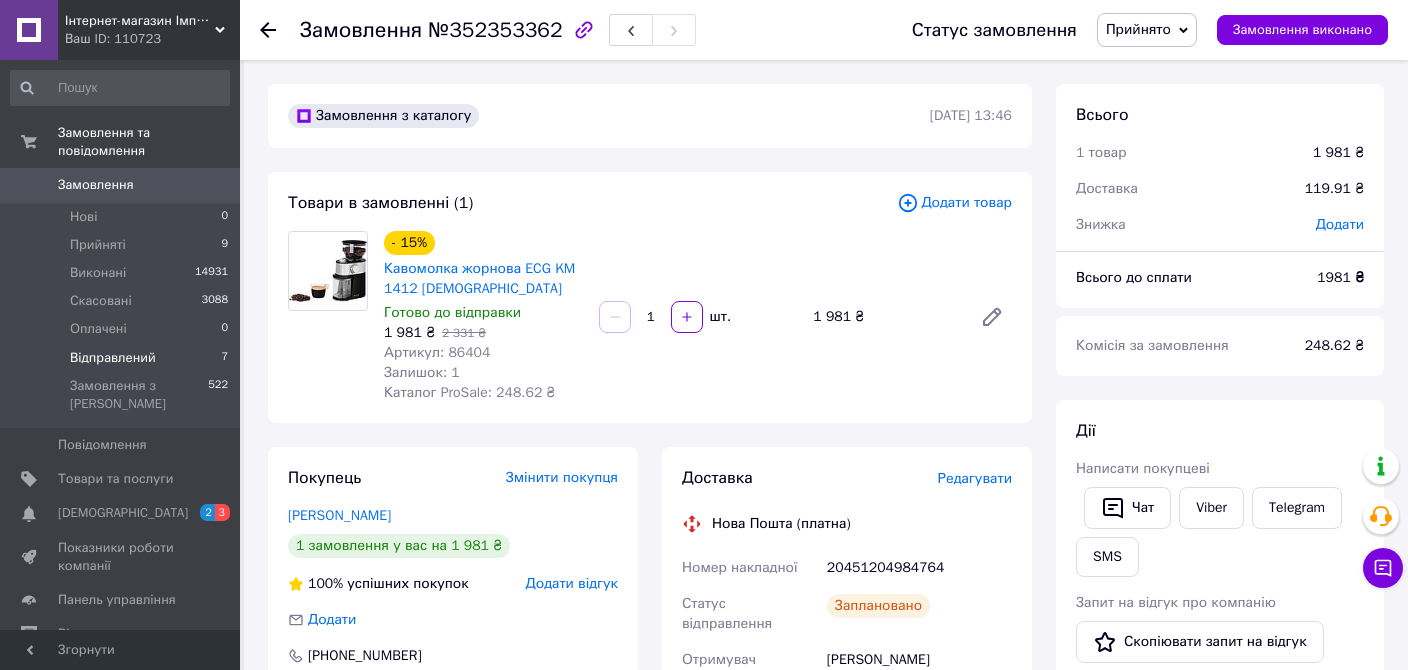 click on "Відправлений" at bounding box center (113, 358) 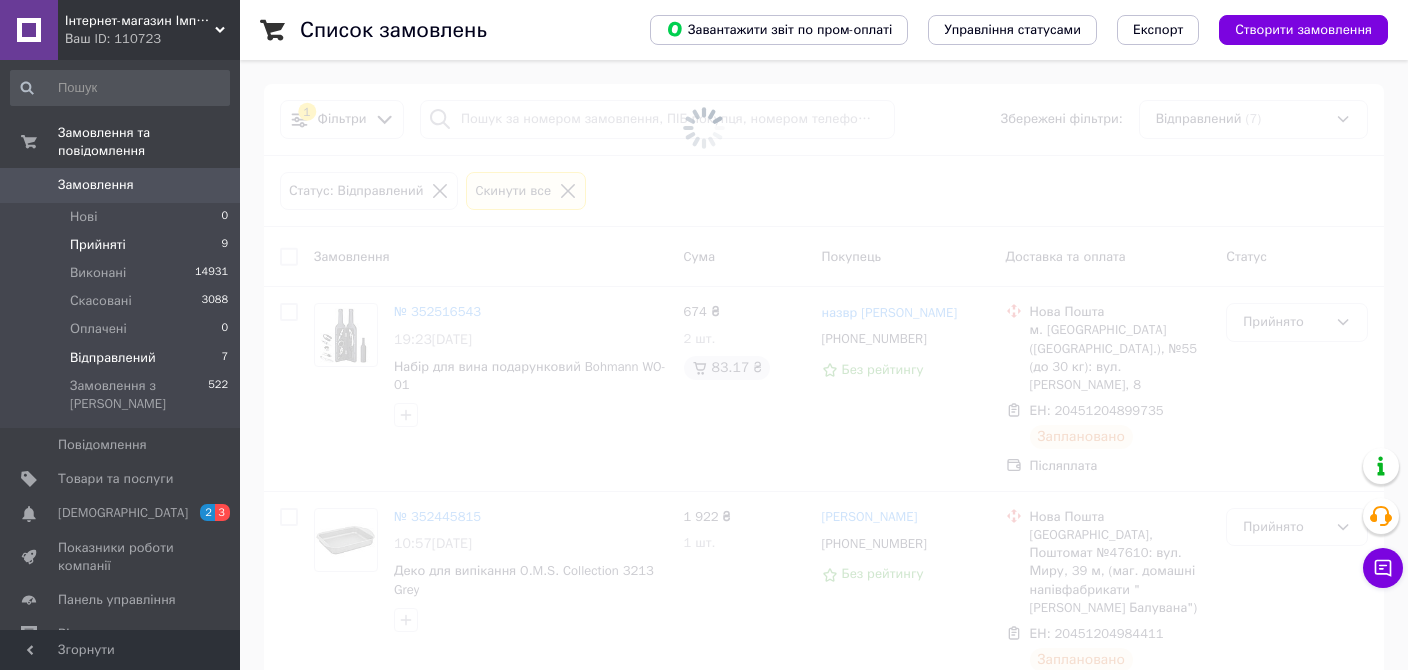click on "Прийняті" at bounding box center [98, 245] 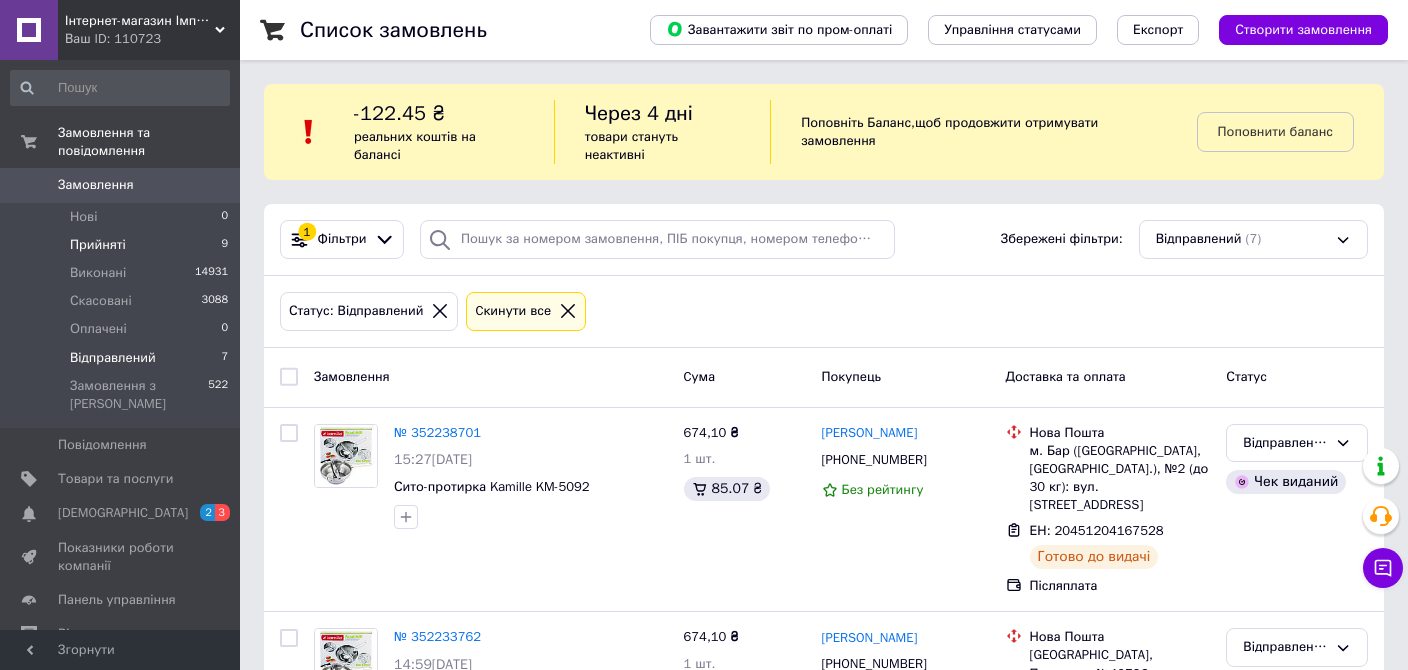 click on "Прийняті" at bounding box center (98, 245) 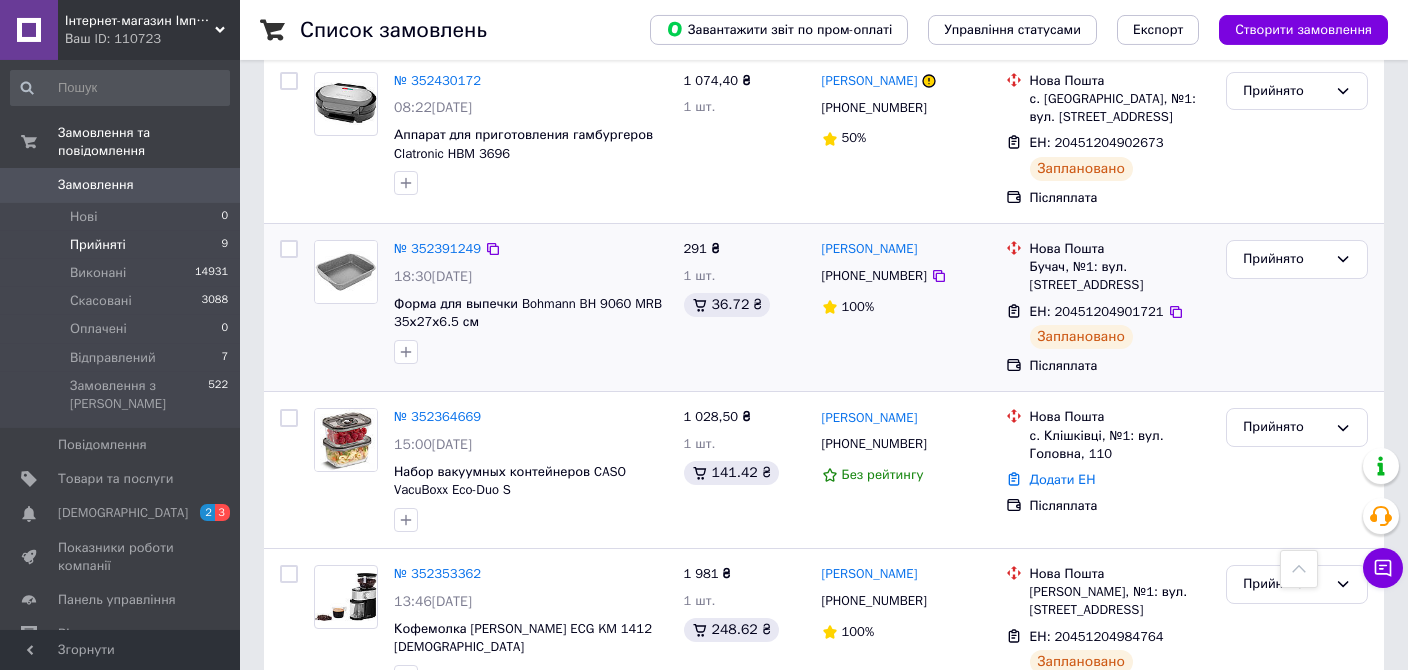 scroll, scrollTop: 1358, scrollLeft: 0, axis: vertical 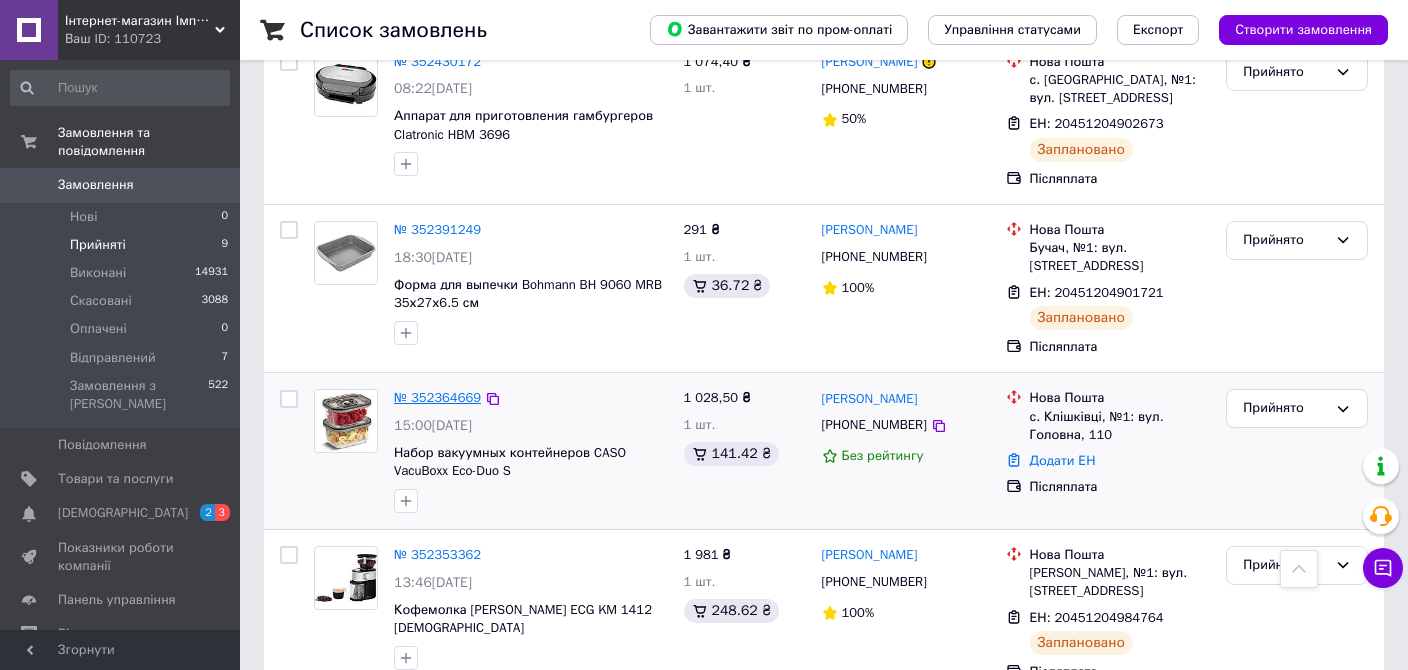 click on "№ 352364669" at bounding box center (437, 397) 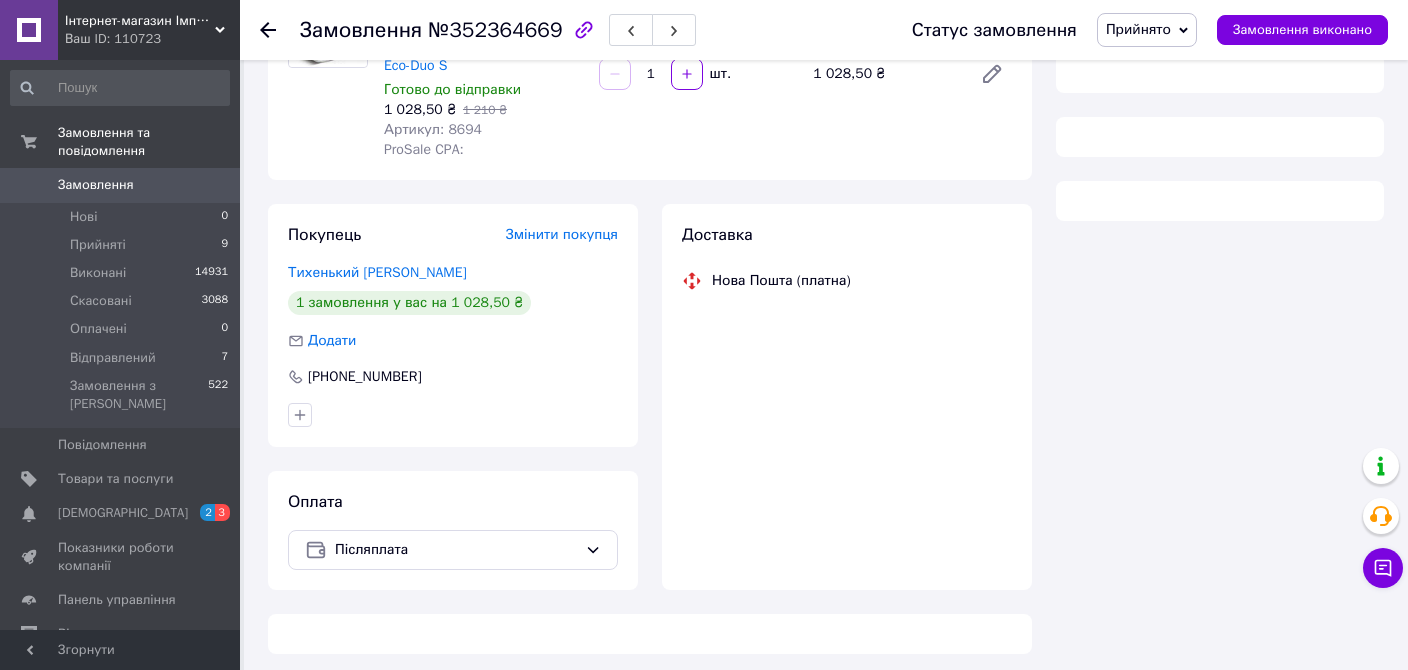 scroll, scrollTop: 231, scrollLeft: 0, axis: vertical 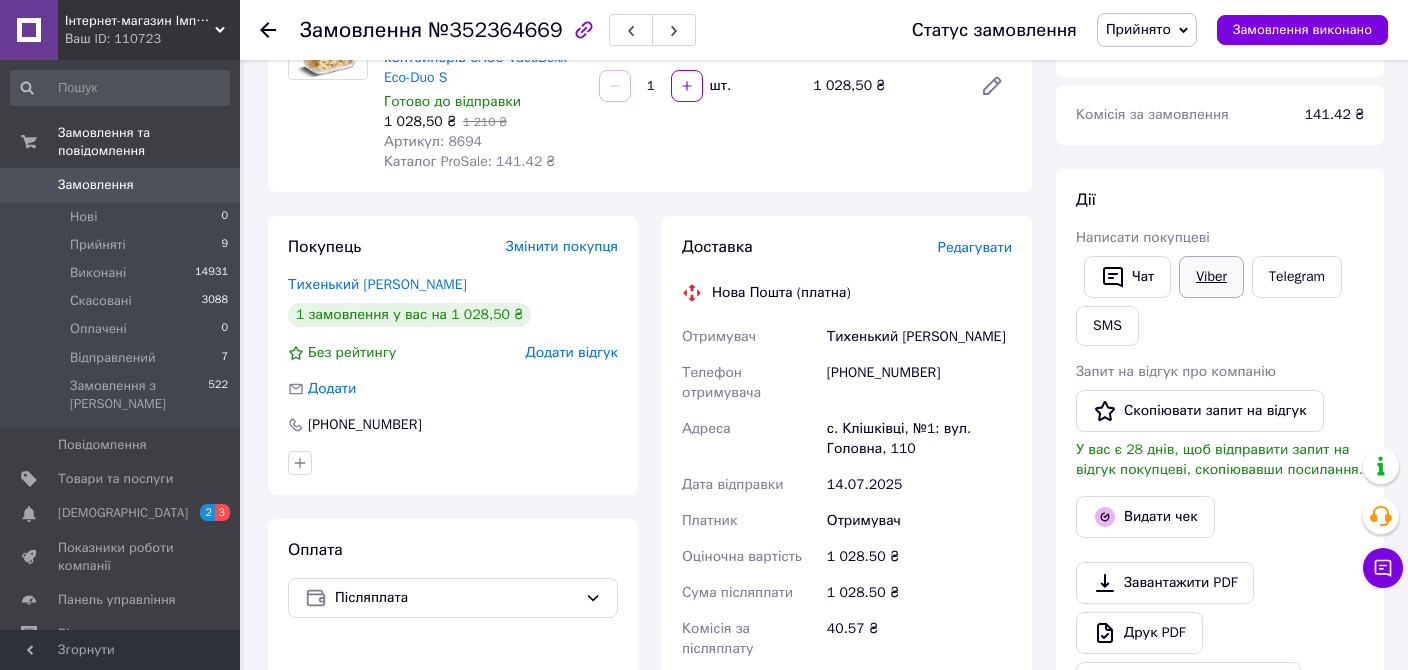click on "Viber" at bounding box center [1211, 277] 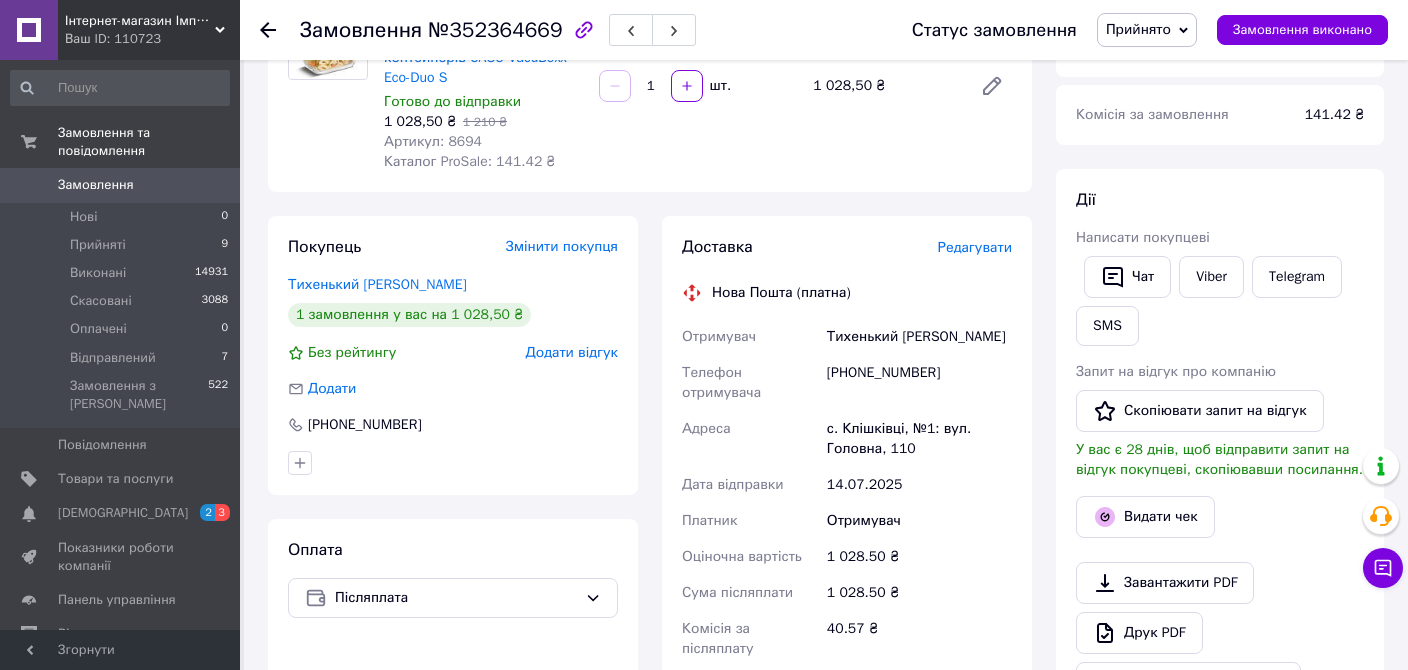 click on "Друк PDF" at bounding box center (1220, 633) 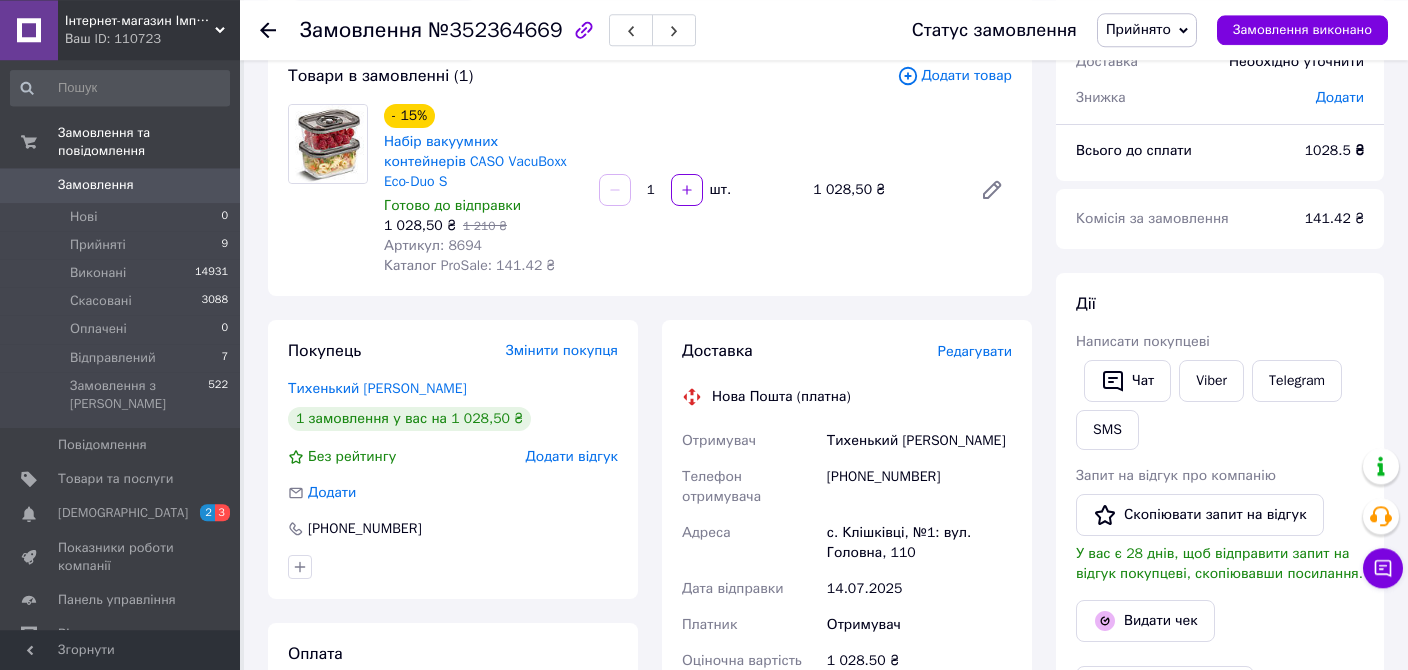 scroll, scrollTop: 125, scrollLeft: 0, axis: vertical 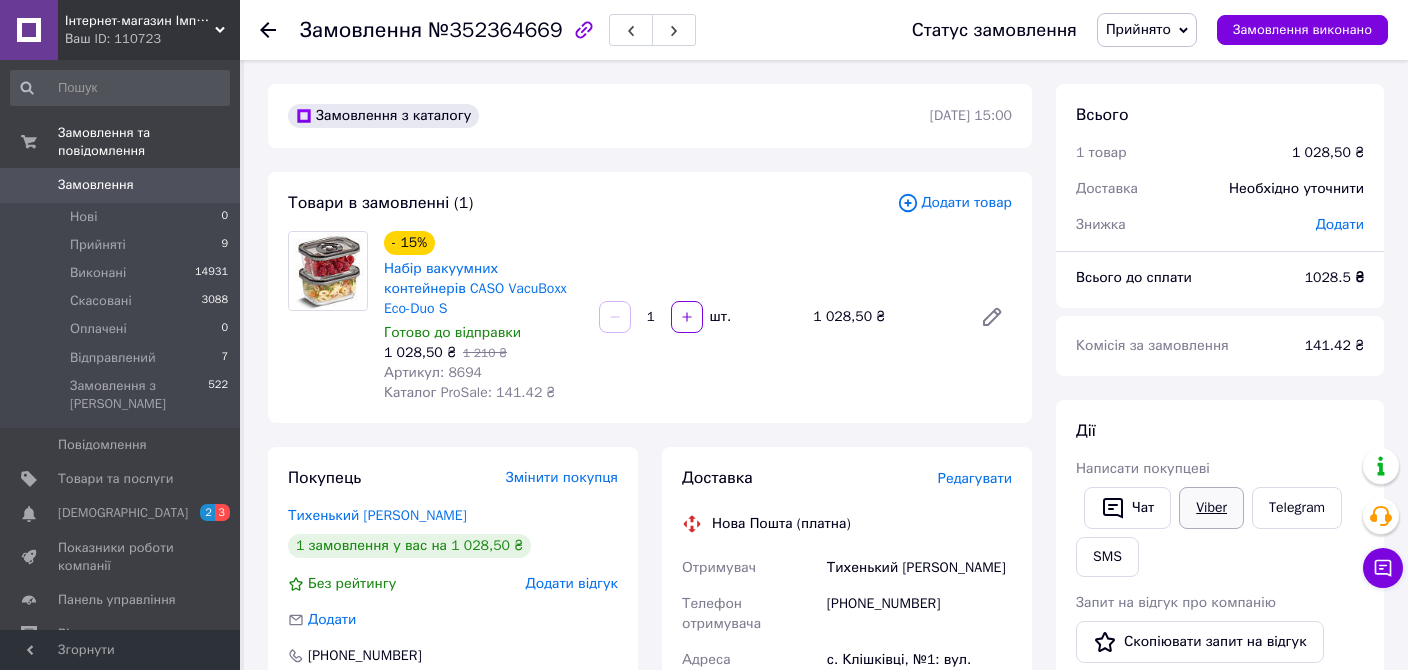 click on "Viber" at bounding box center (1211, 508) 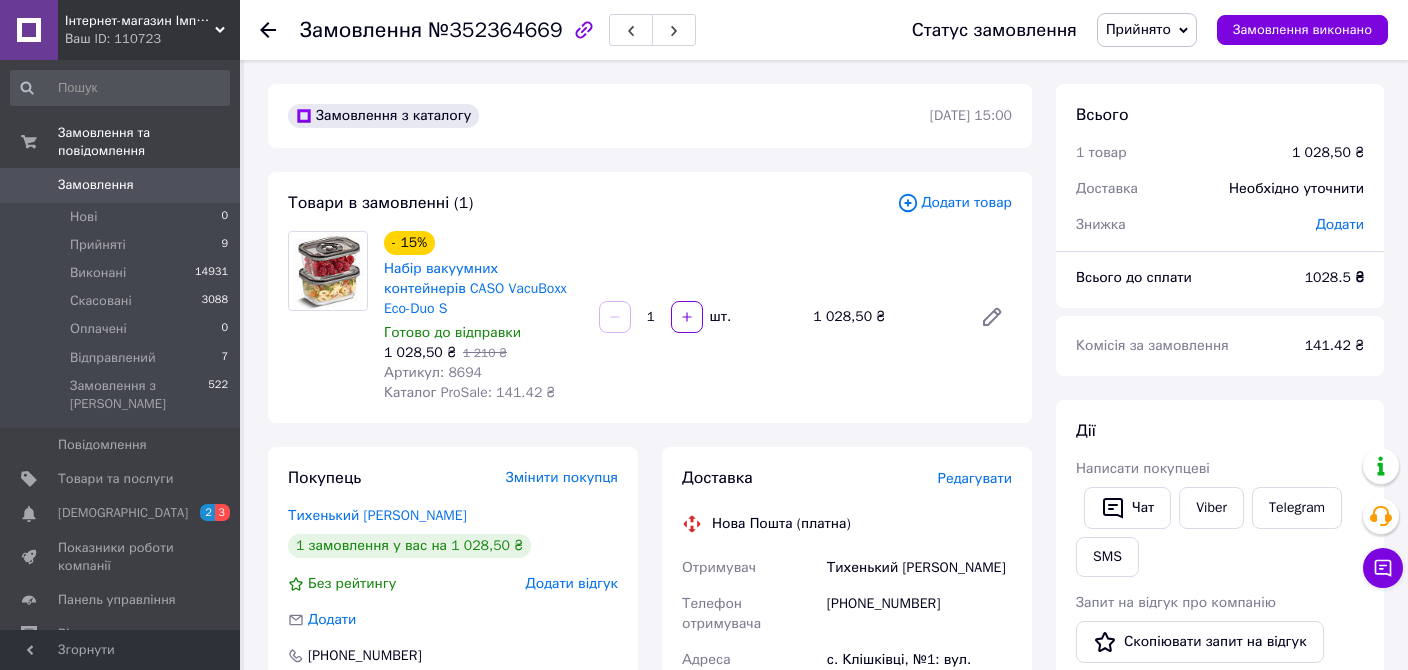 click on "[PHONE_NUMBER]" at bounding box center (453, 656) 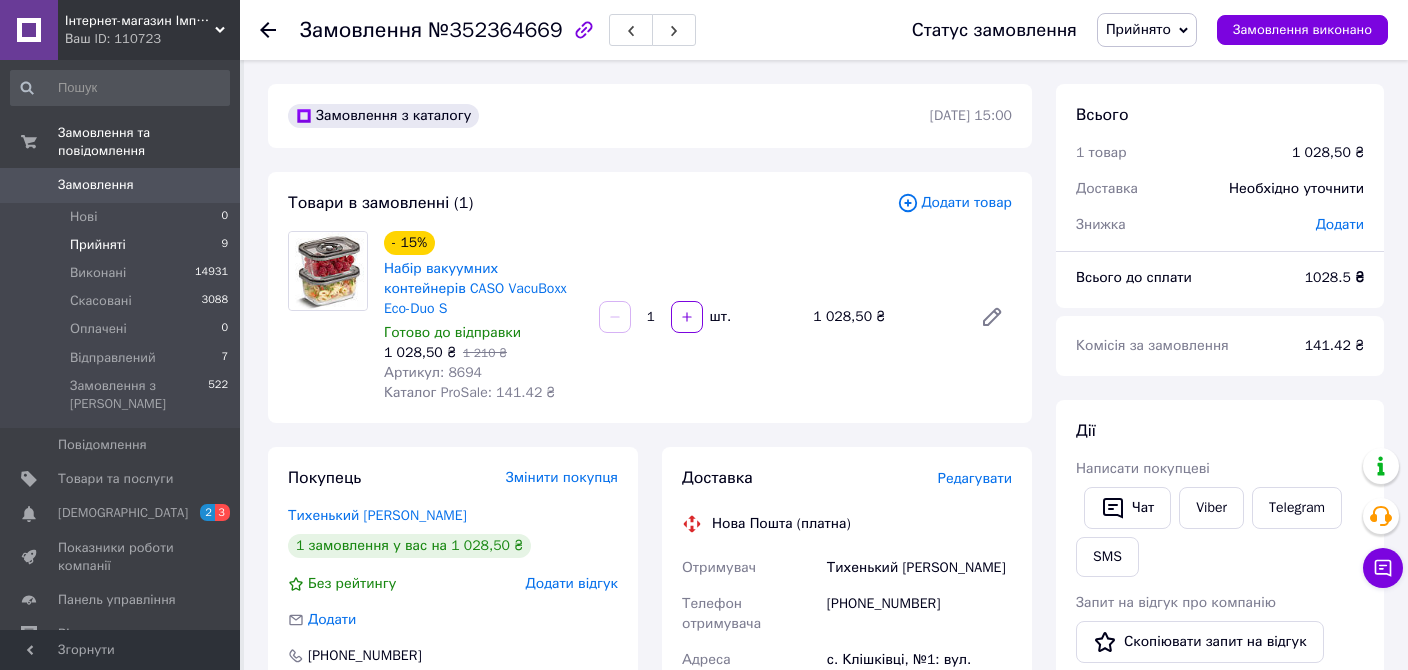 click on "Прийняті" at bounding box center [98, 245] 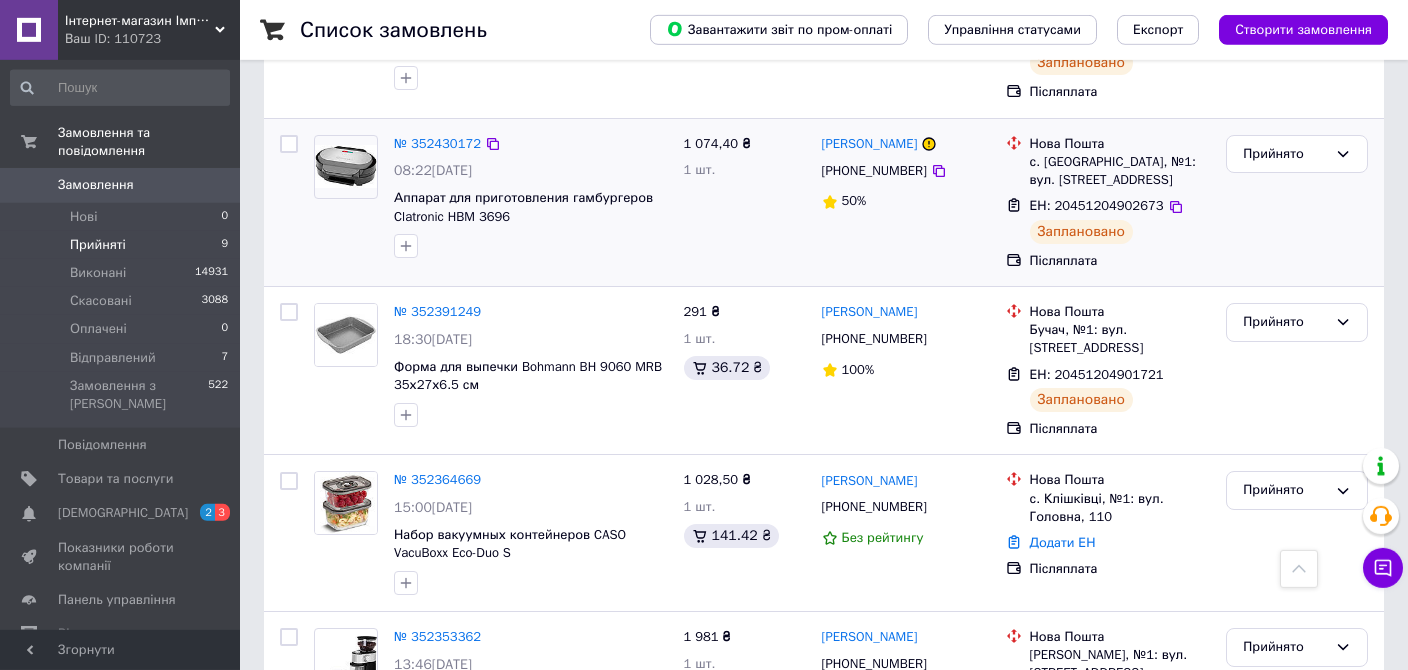 scroll, scrollTop: 1358, scrollLeft: 0, axis: vertical 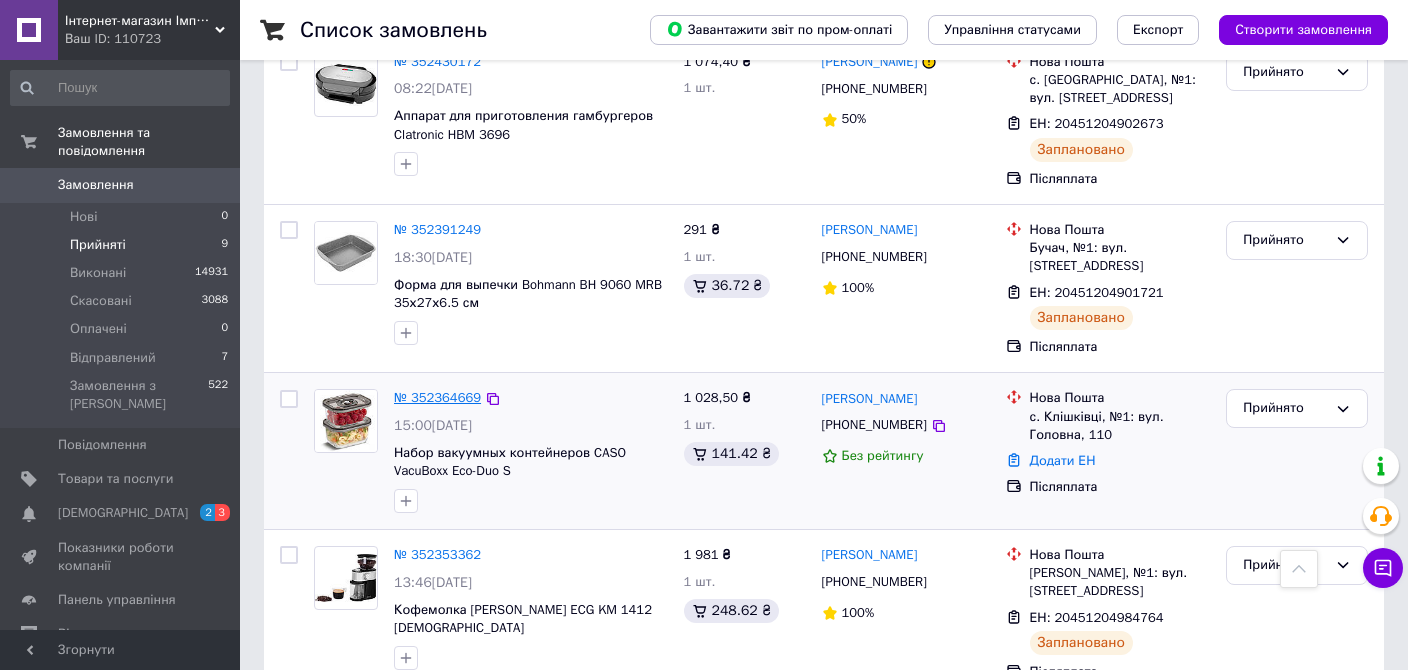 click on "№ 352364669" at bounding box center [437, 397] 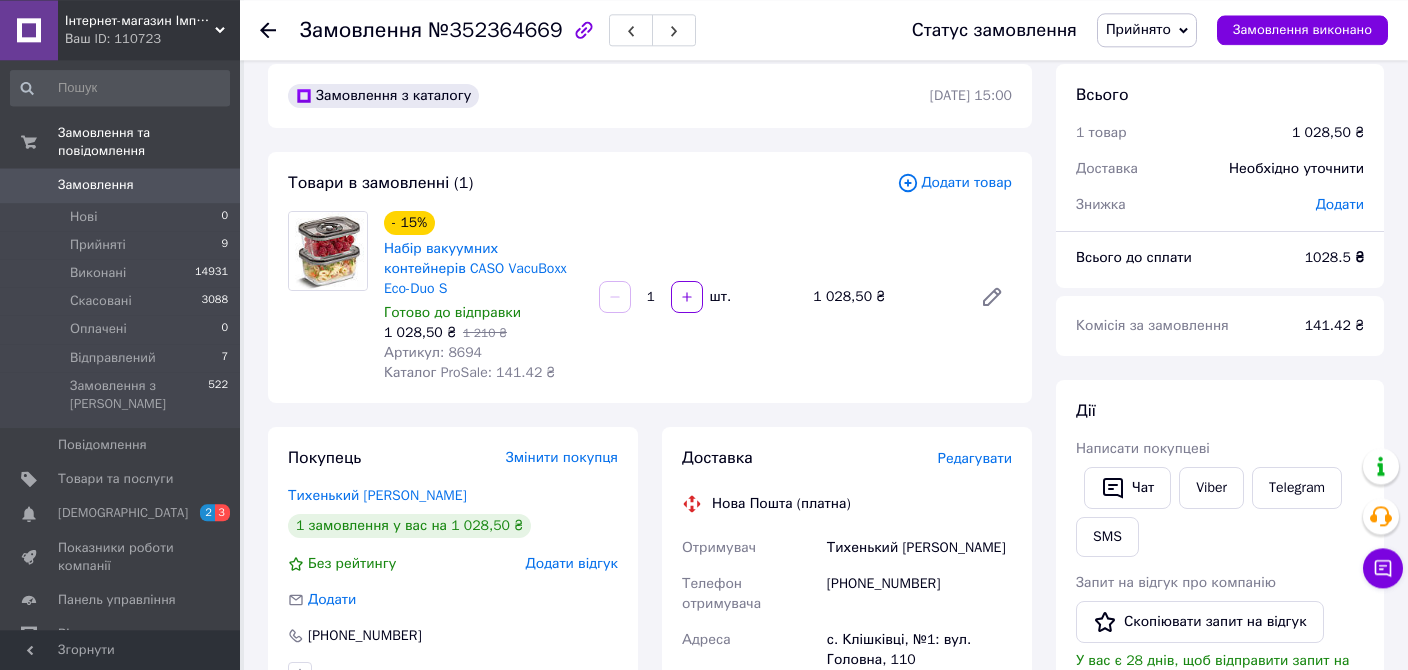 scroll, scrollTop: 19, scrollLeft: 0, axis: vertical 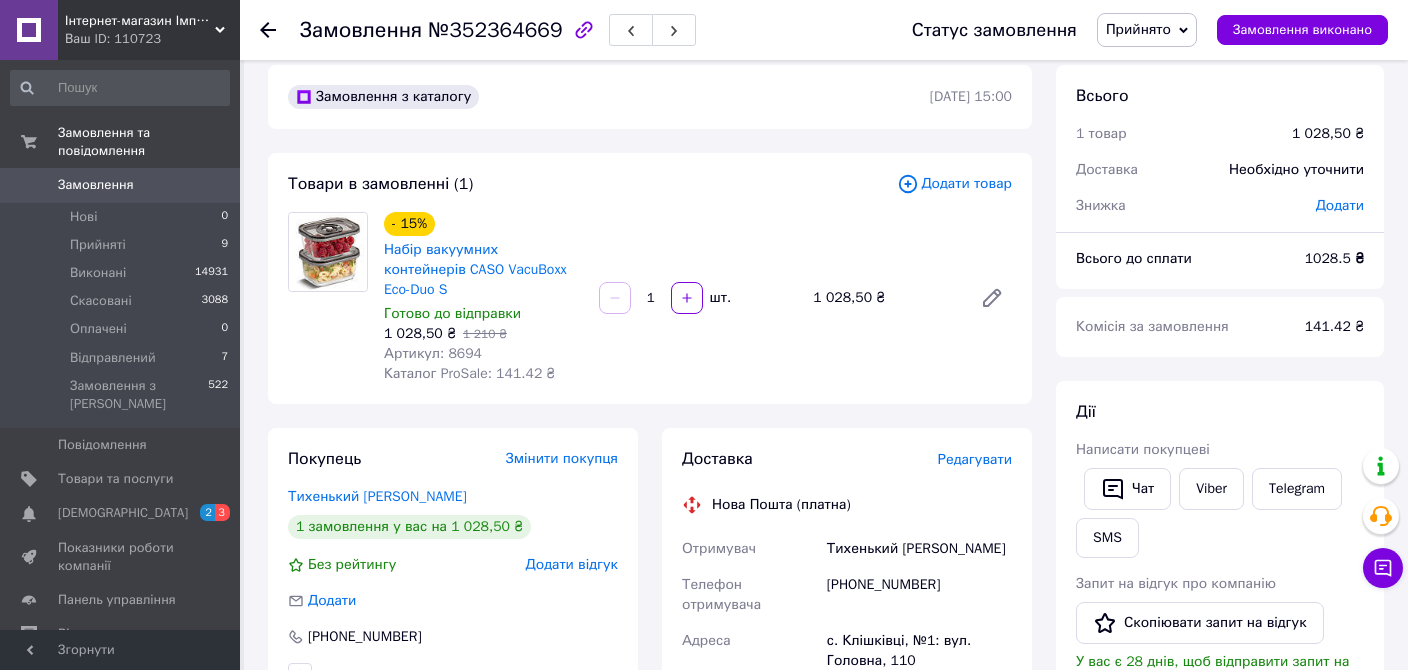 click on "Редагувати" at bounding box center [975, 459] 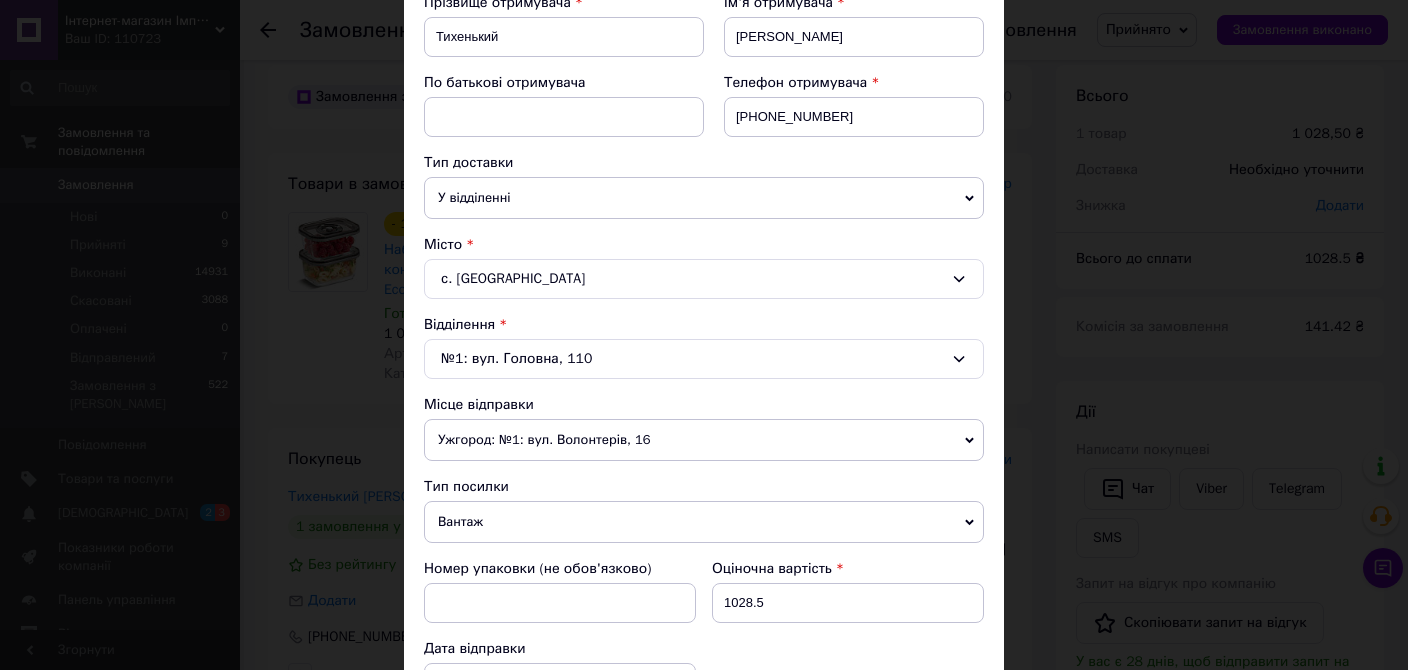 scroll, scrollTop: 343, scrollLeft: 0, axis: vertical 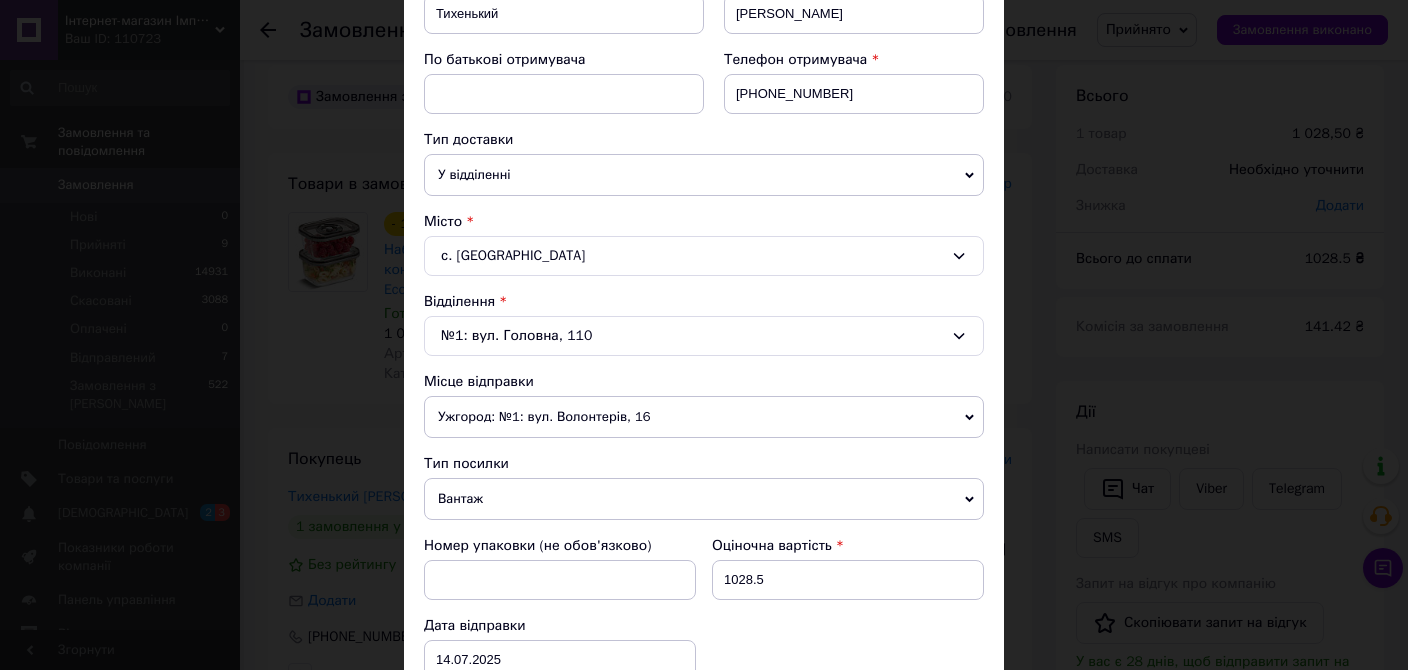 click on "Ужгород: №1: вул. Волонтерів, 16" at bounding box center (704, 417) 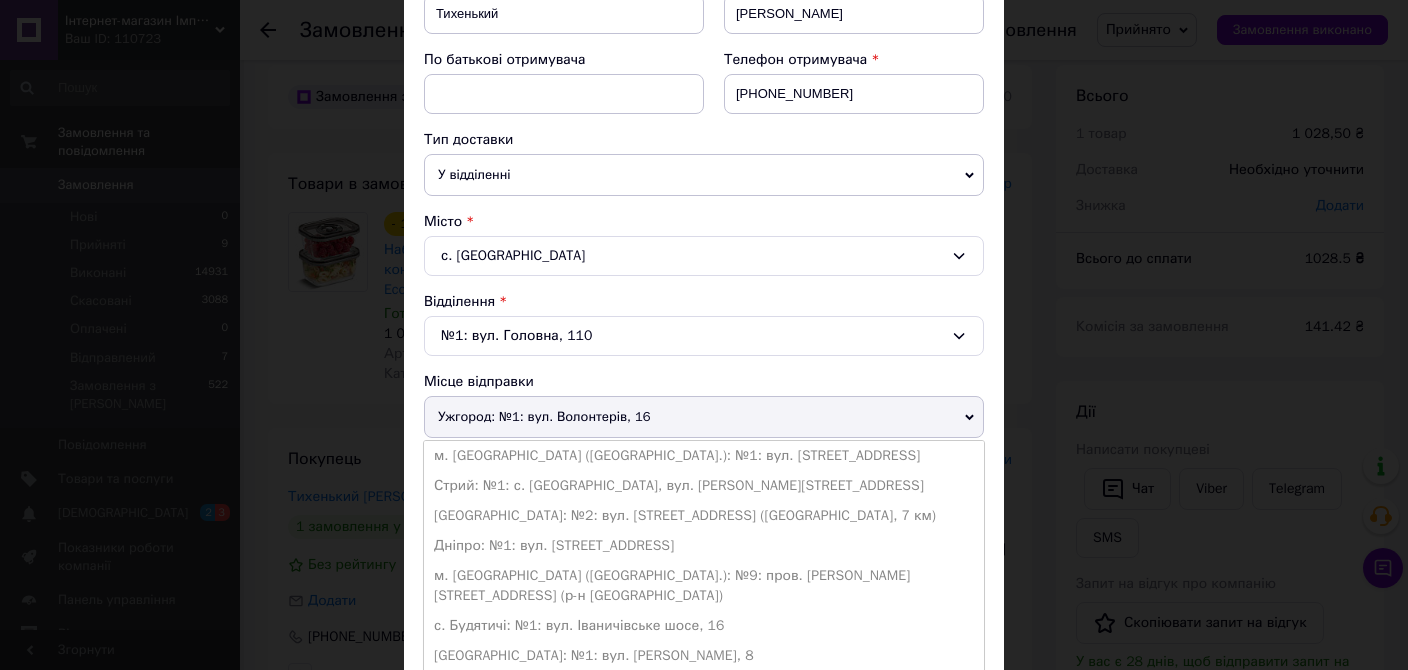 scroll, scrollTop: 60, scrollLeft: 0, axis: vertical 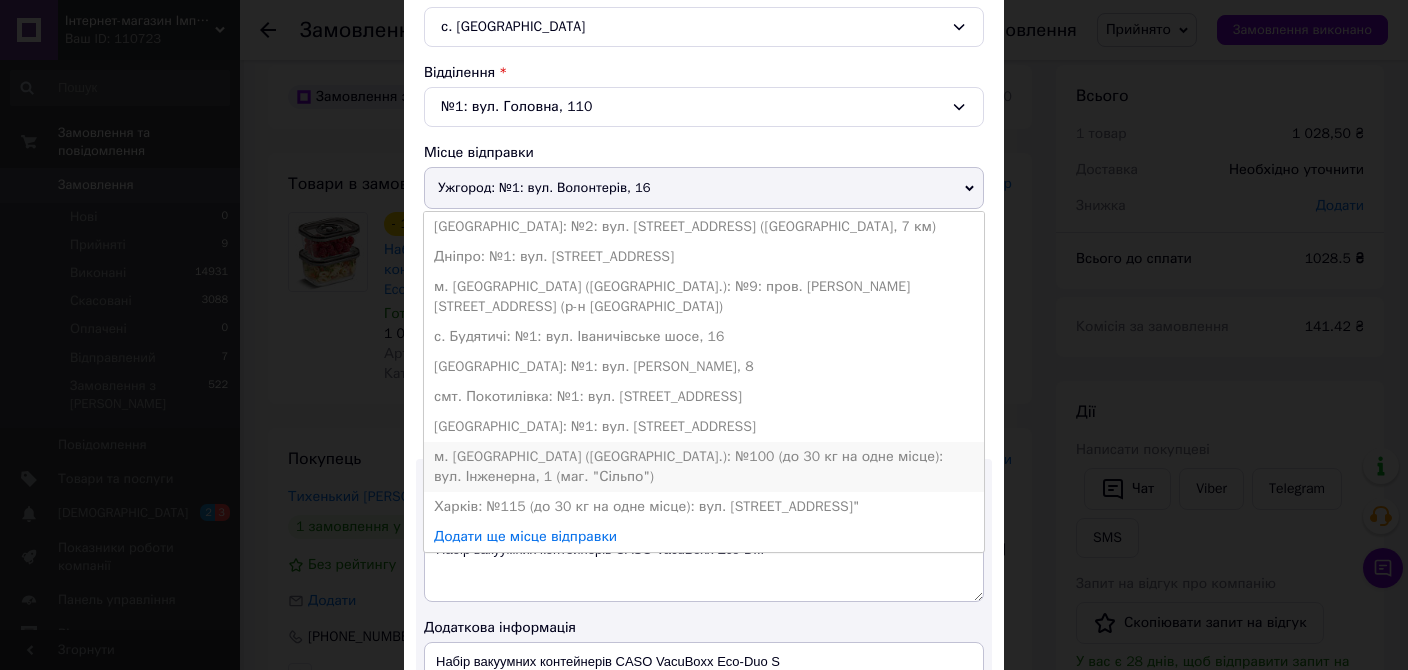 click on "м. [GEOGRAPHIC_DATA] ([GEOGRAPHIC_DATA].): №100 (до 30 кг на одне місце): вул. Інженерна, 1 (маг. "Сільпо")" at bounding box center [704, 467] 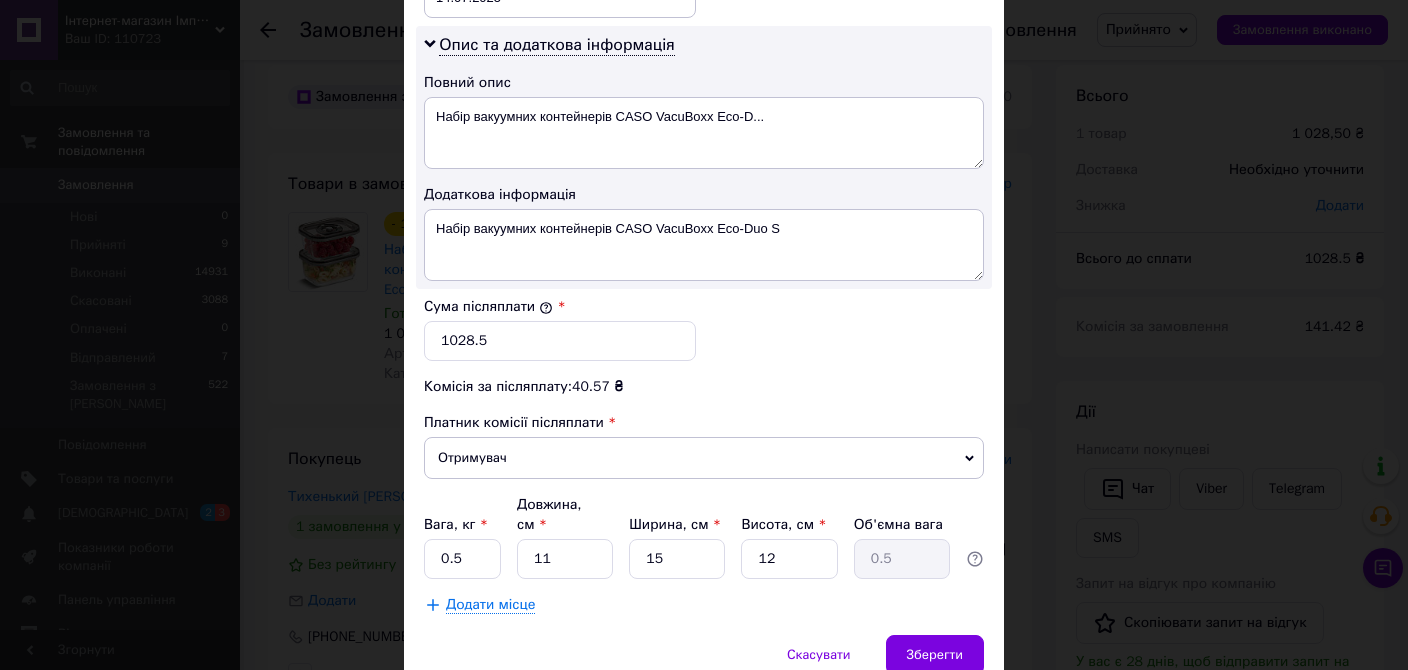 scroll, scrollTop: 1030, scrollLeft: 0, axis: vertical 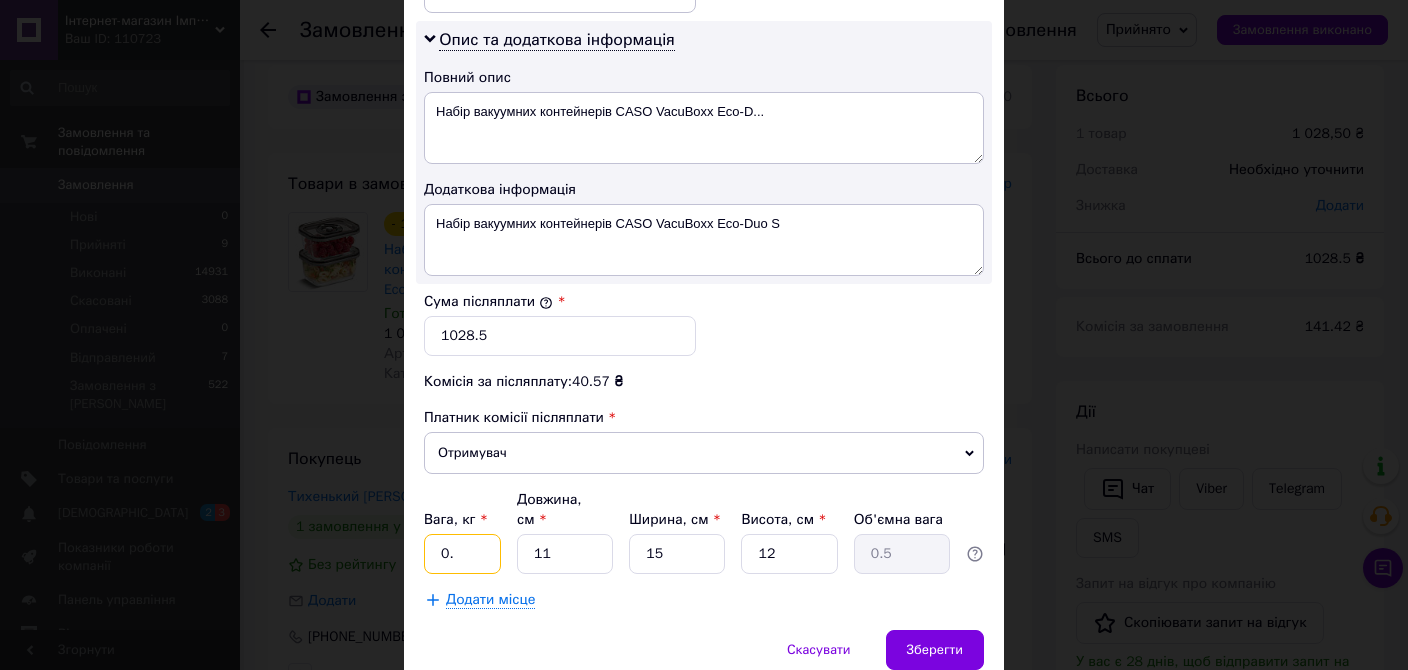 type on "0" 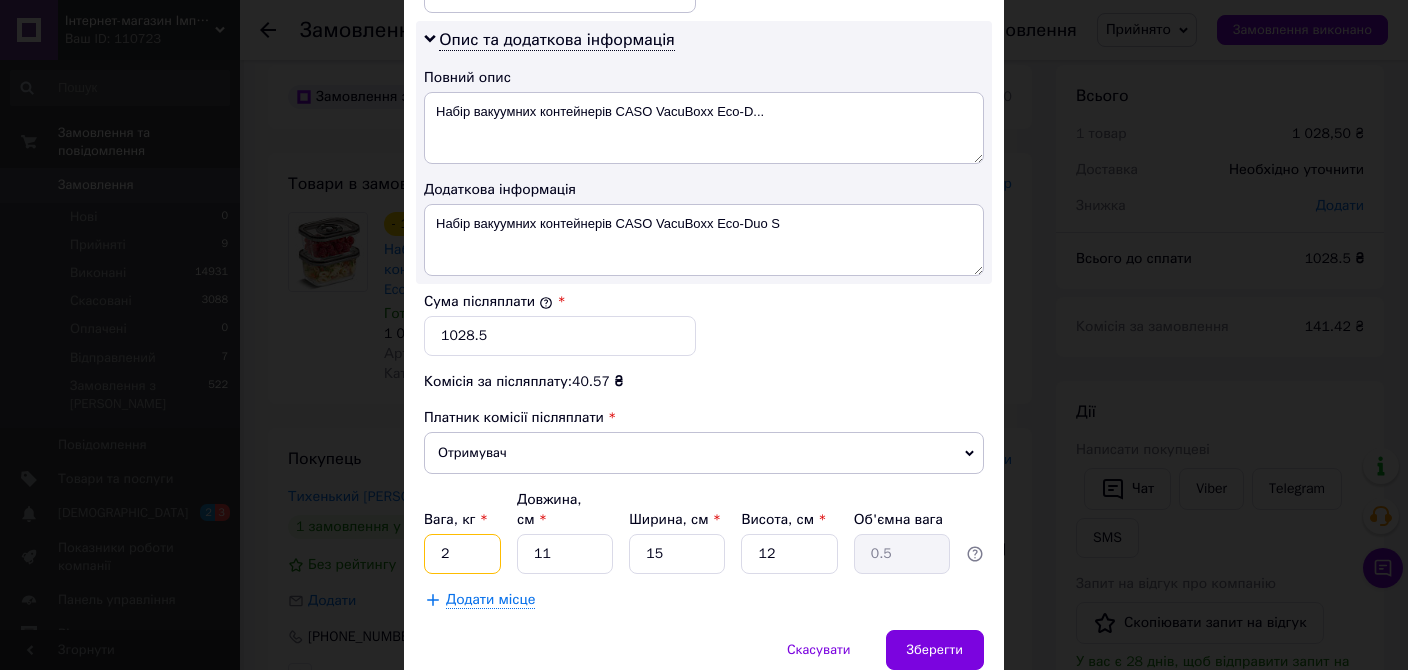 type on "2" 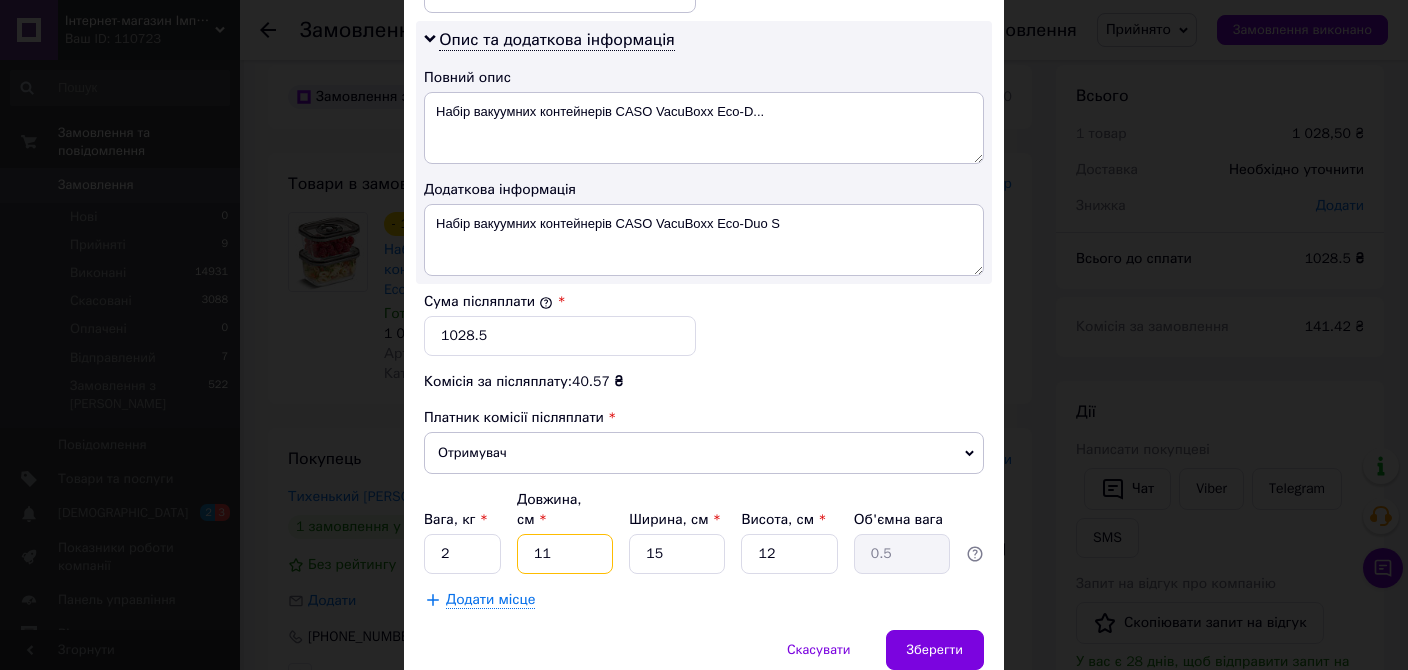 click on "11" at bounding box center (565, 554) 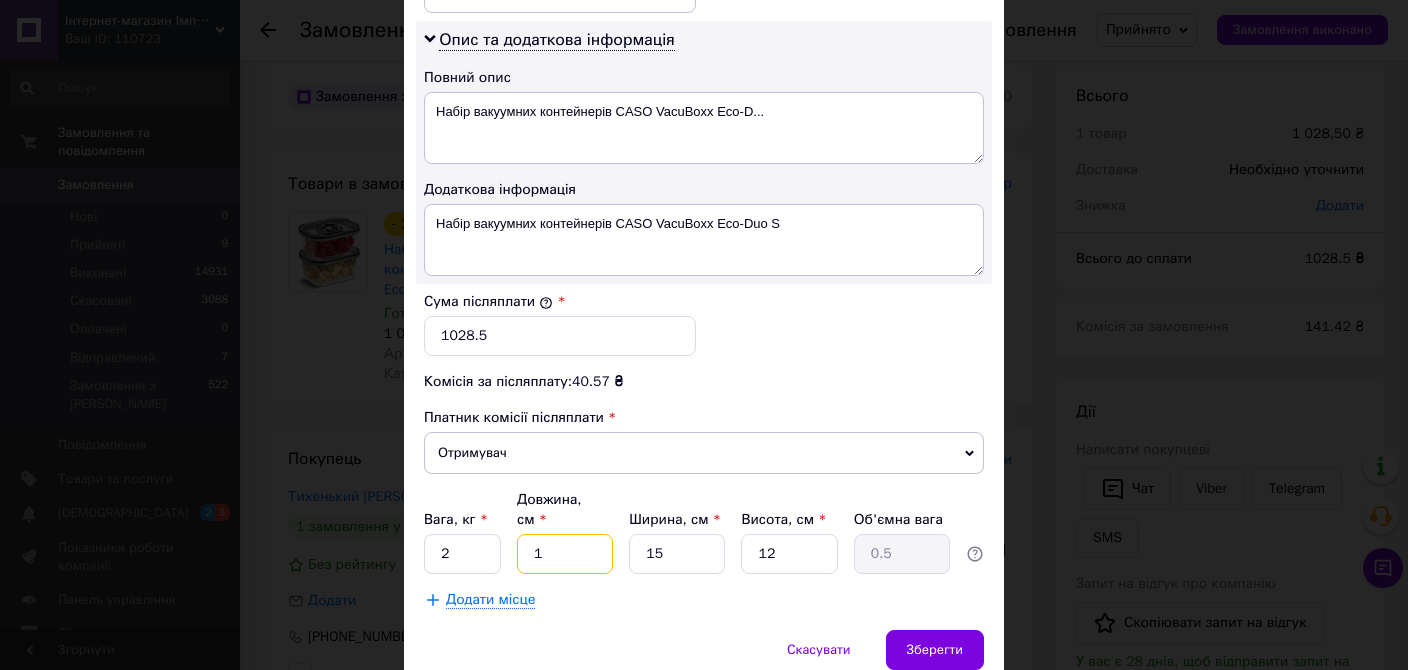 type on "0.1" 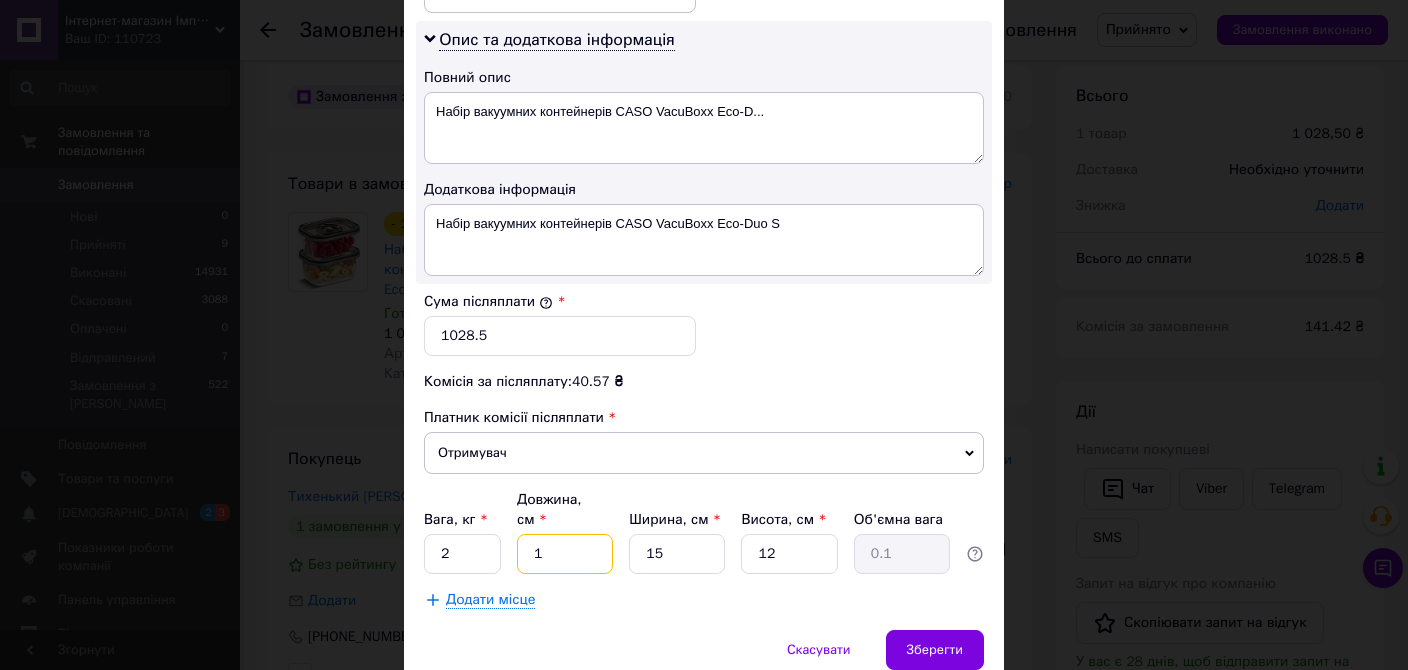 type 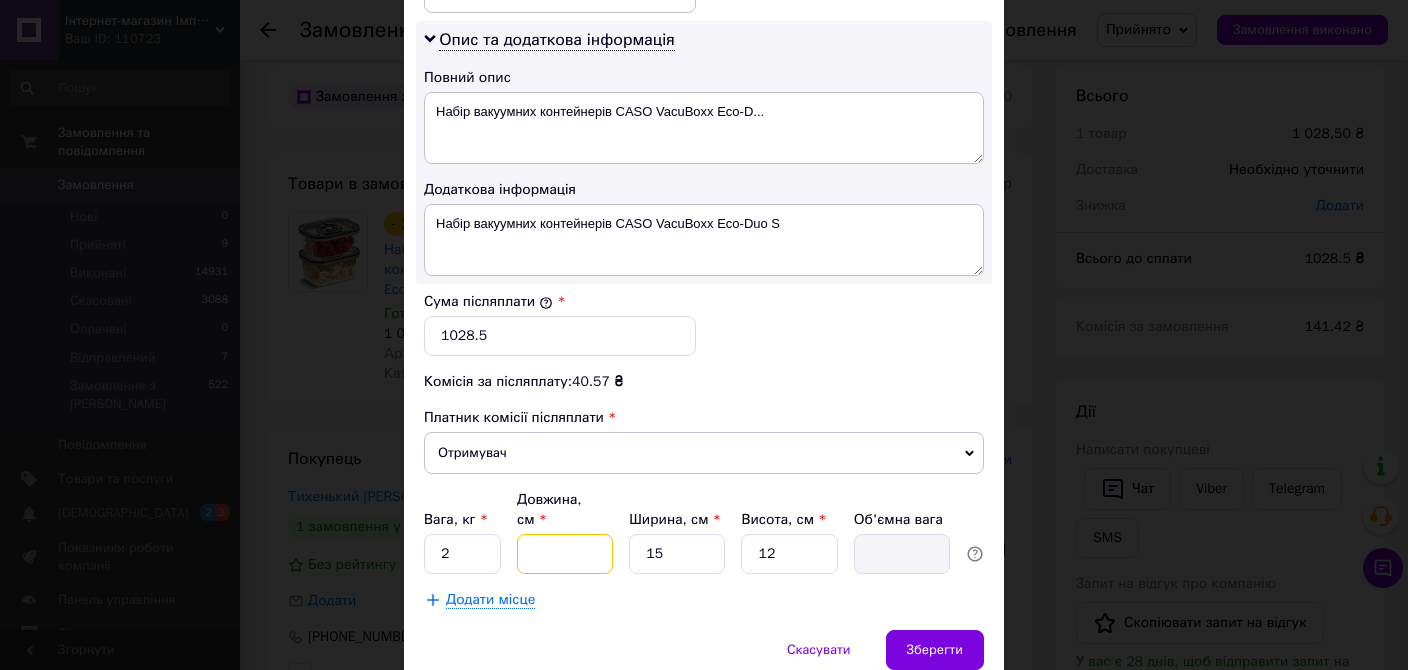 type on "2" 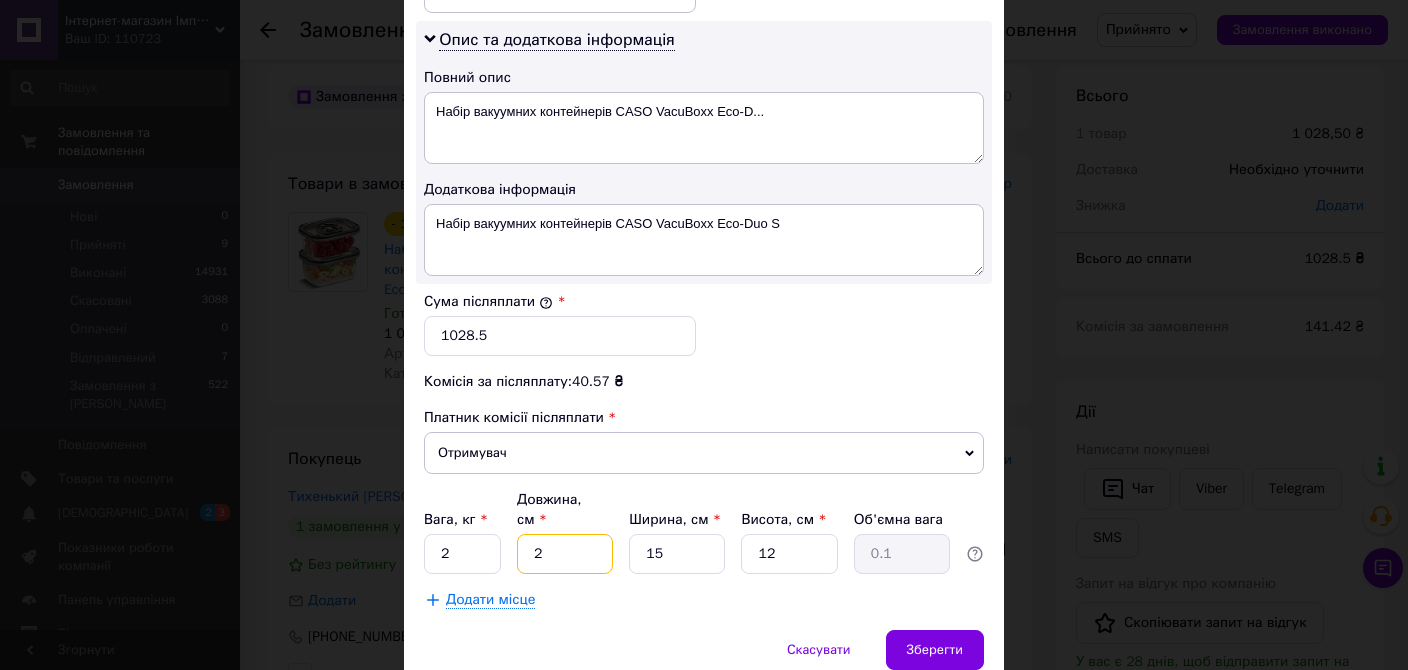 type on "20" 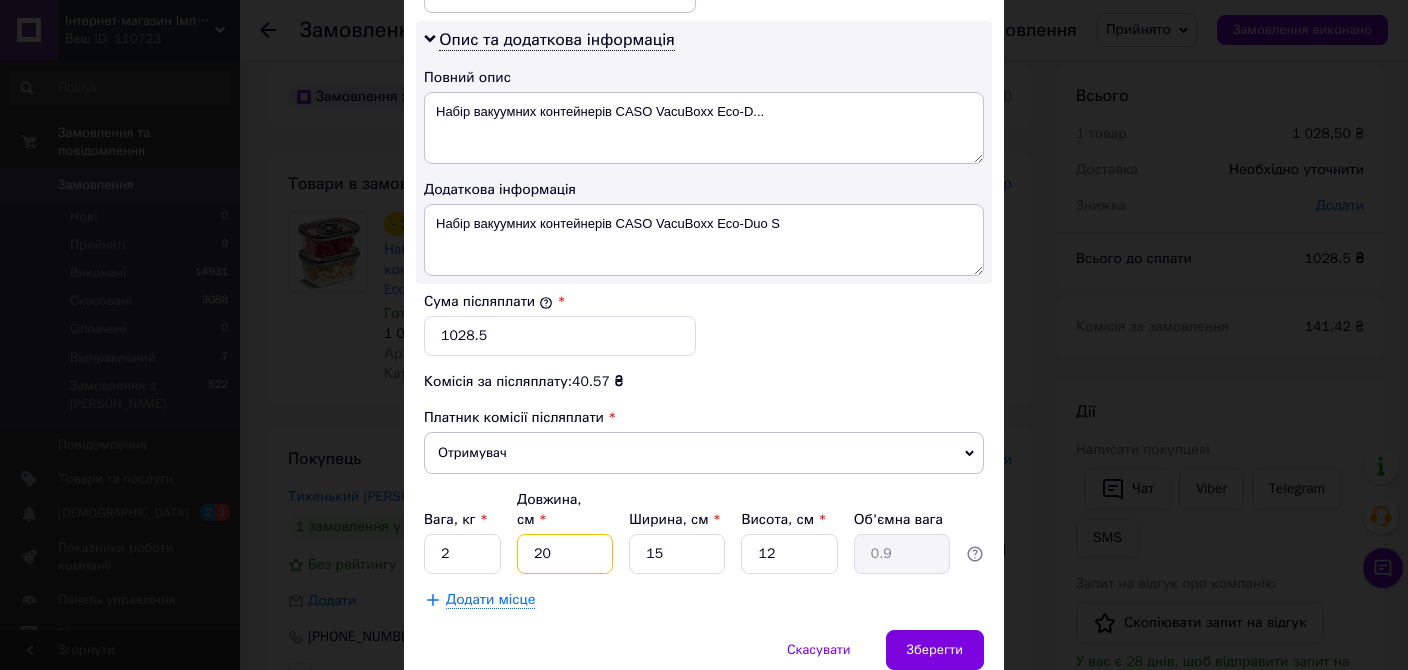 type on "20" 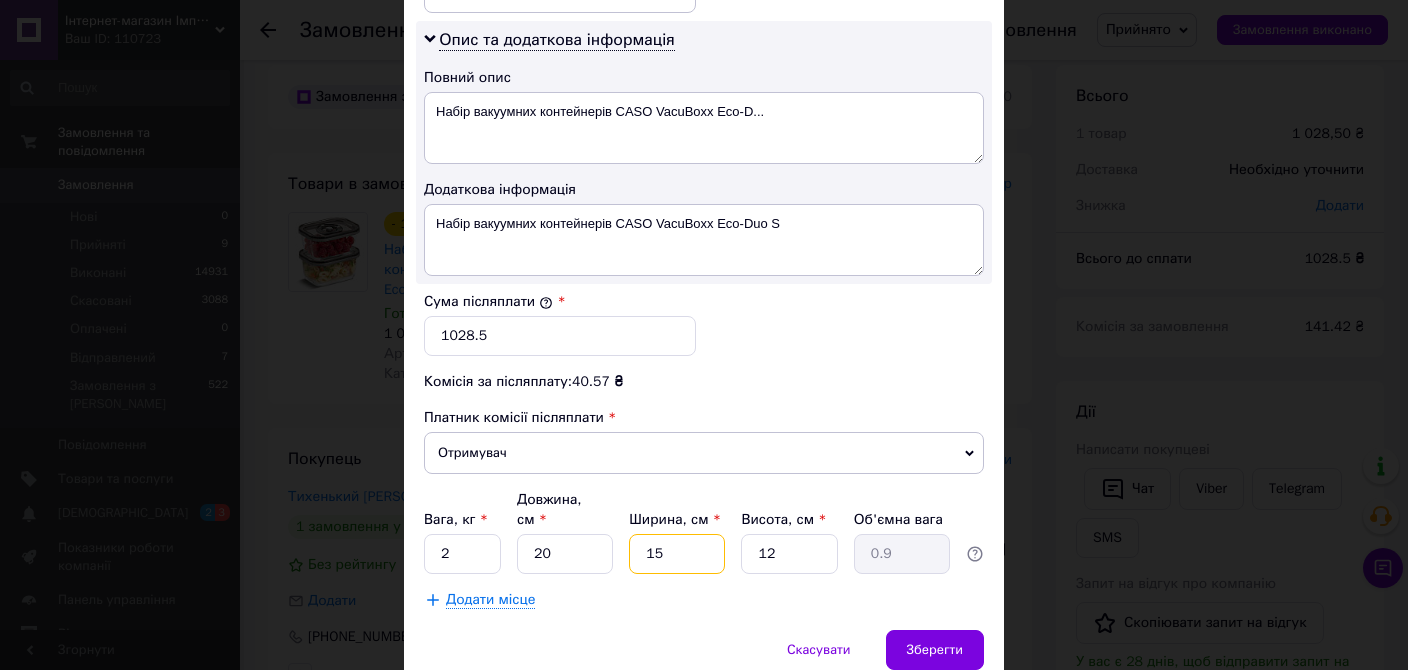 click on "15" at bounding box center [677, 554] 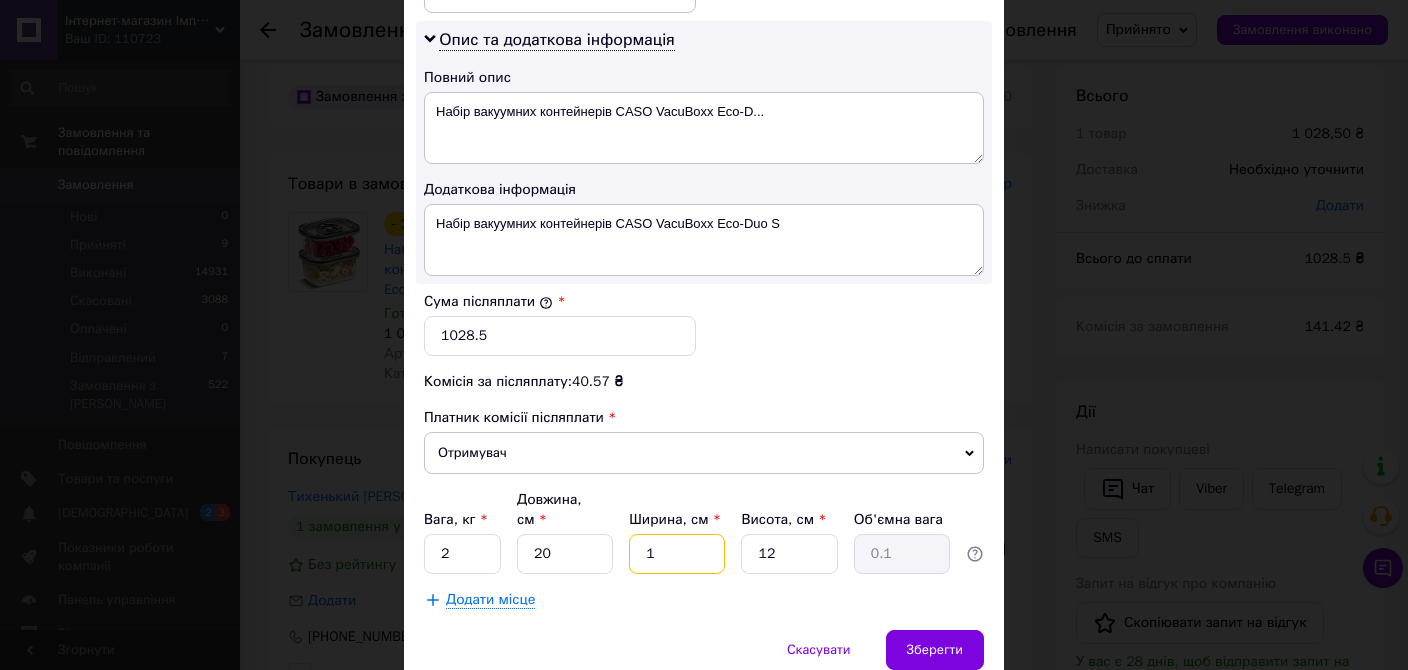 type 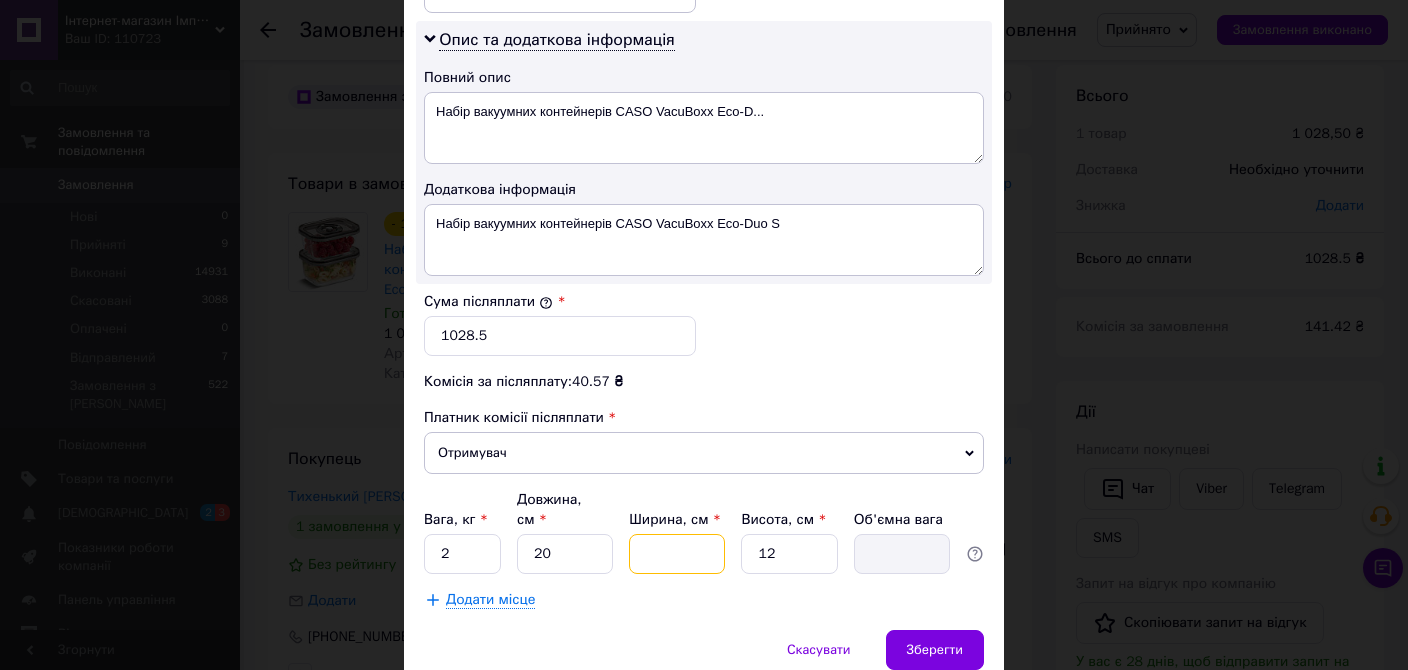 type on "2" 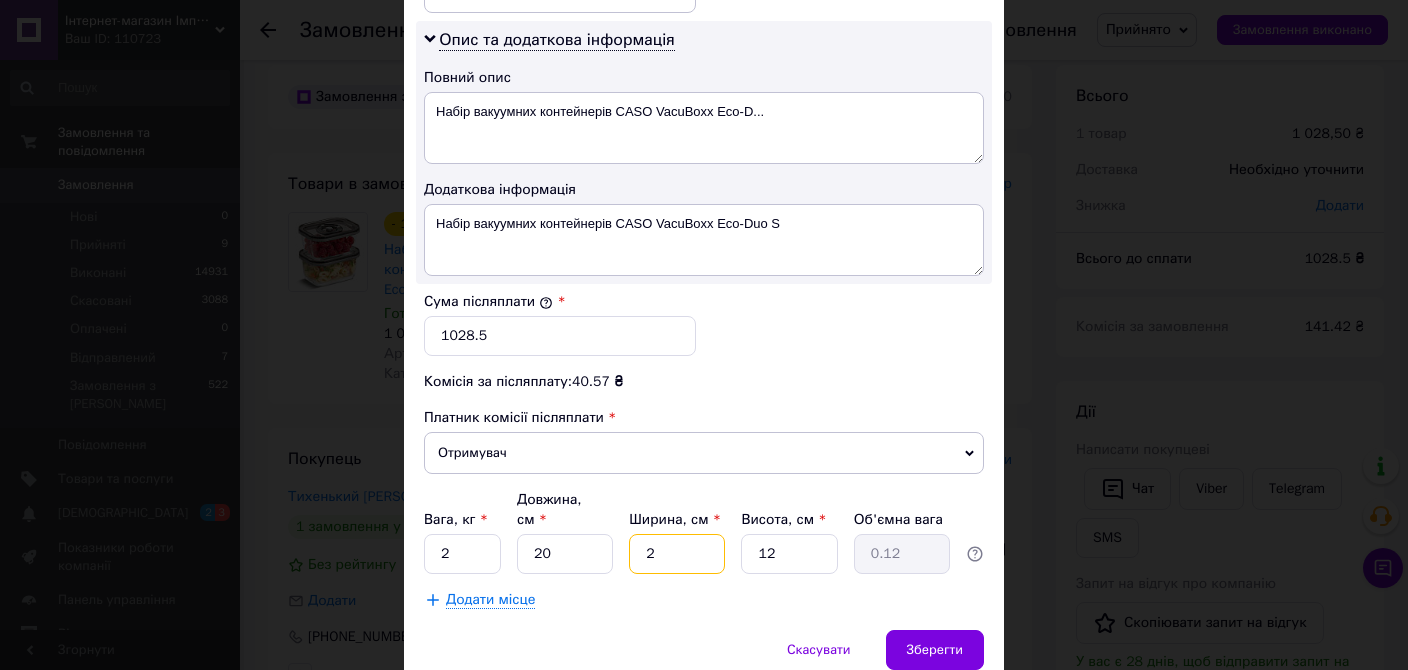 type on "20" 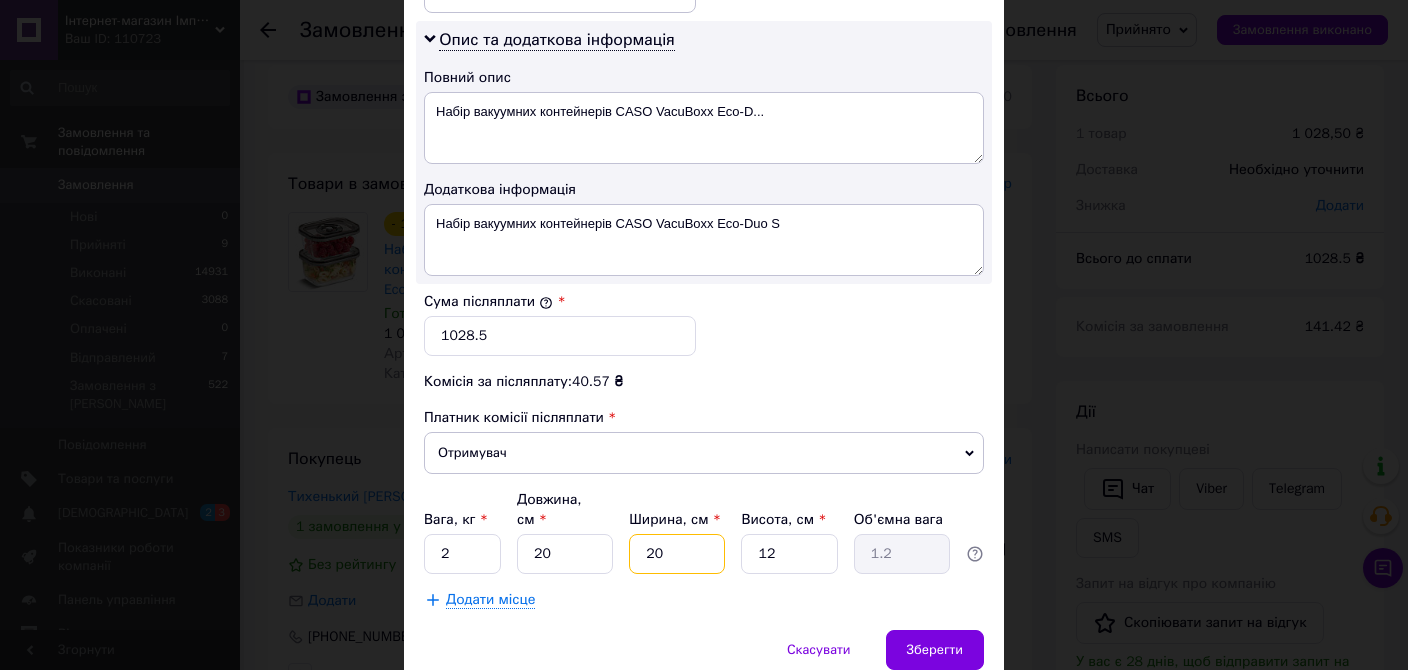 type on "20" 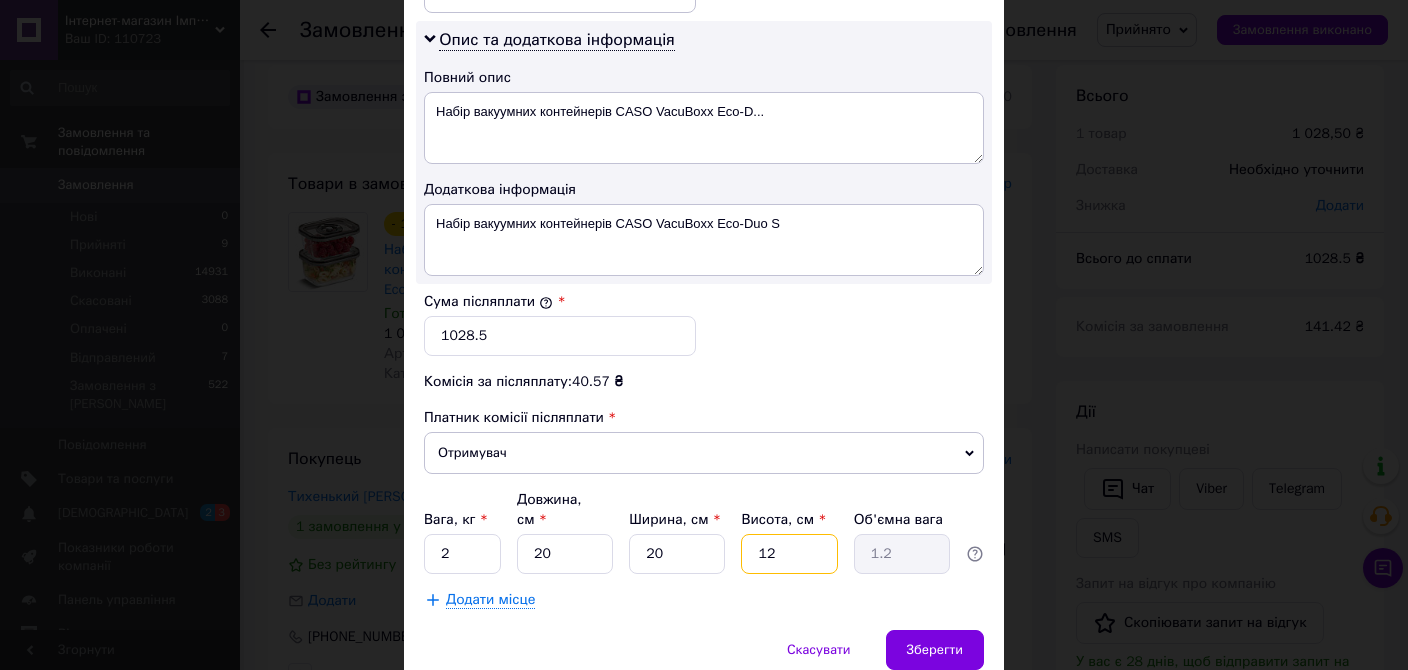 click on "12" at bounding box center [789, 554] 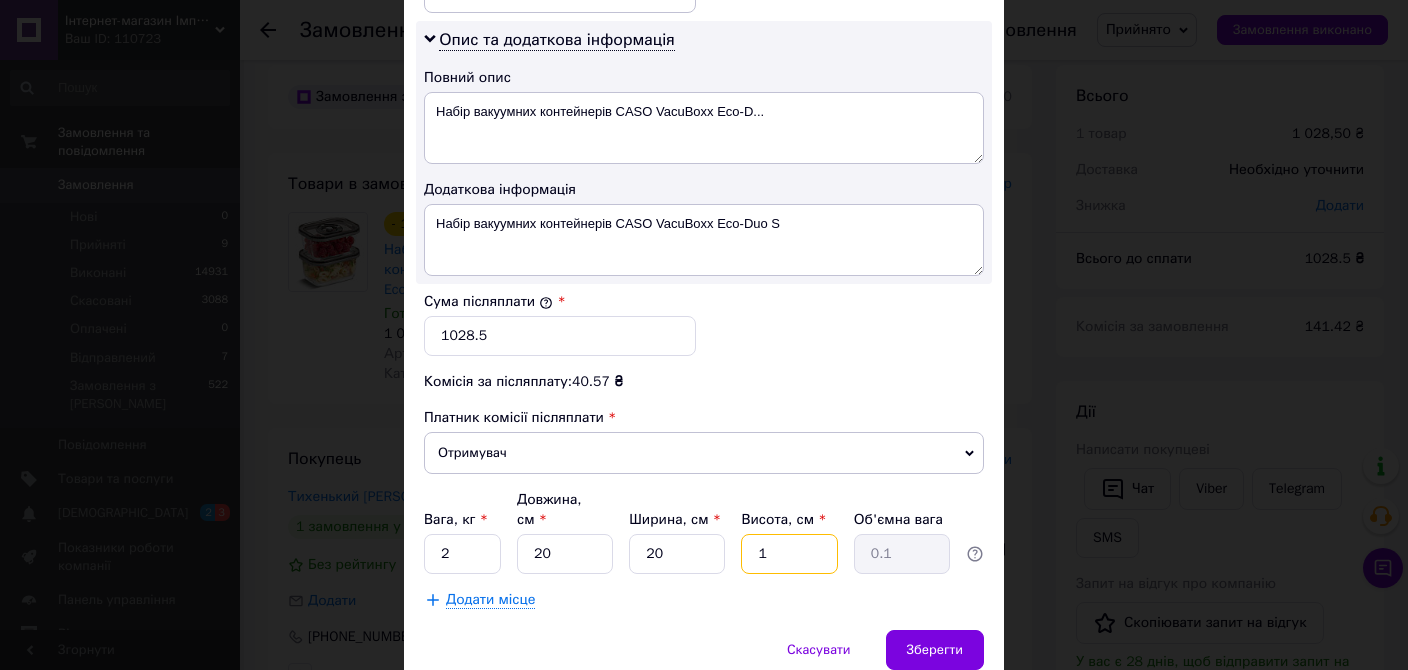 type 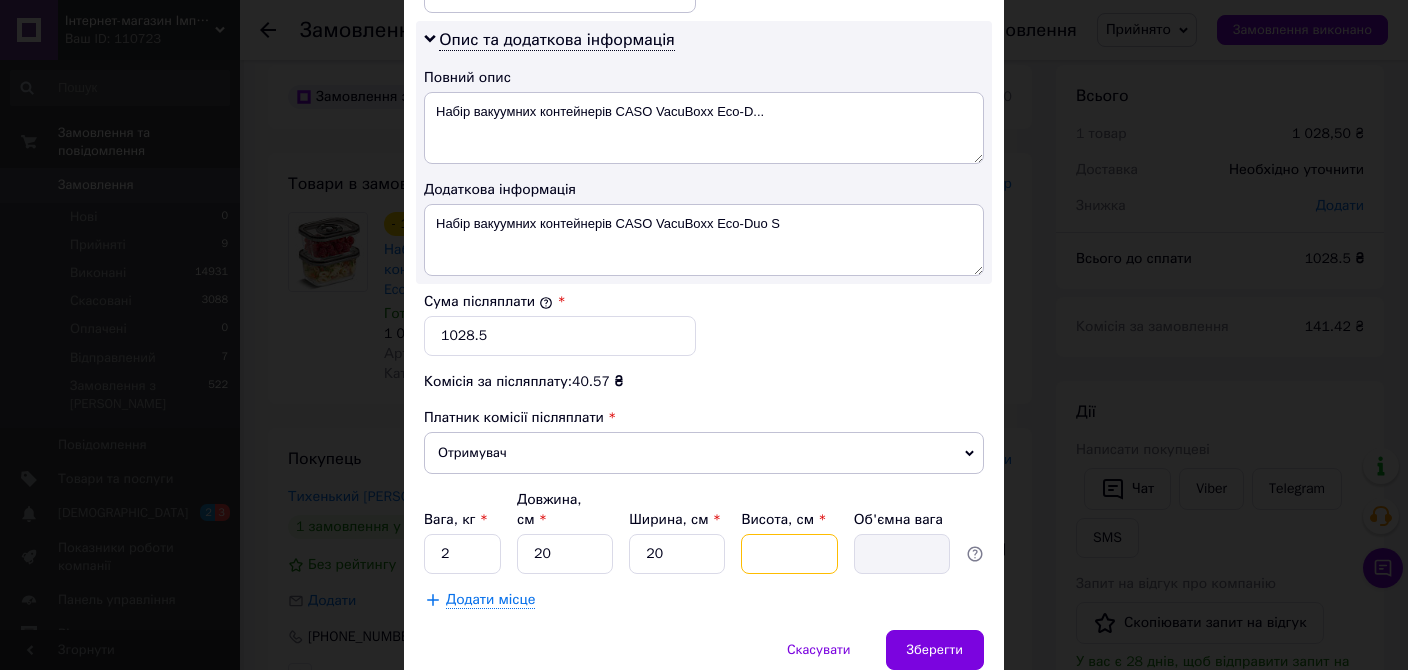 type on "2" 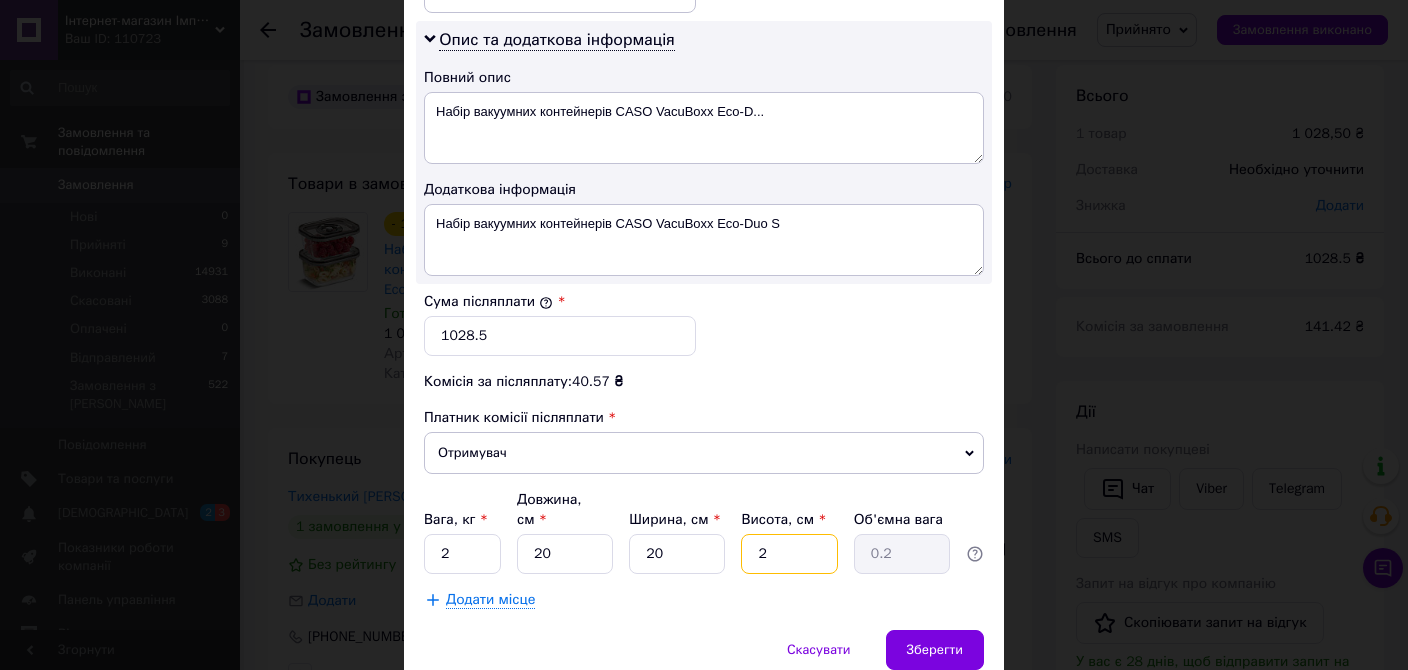 type on "20" 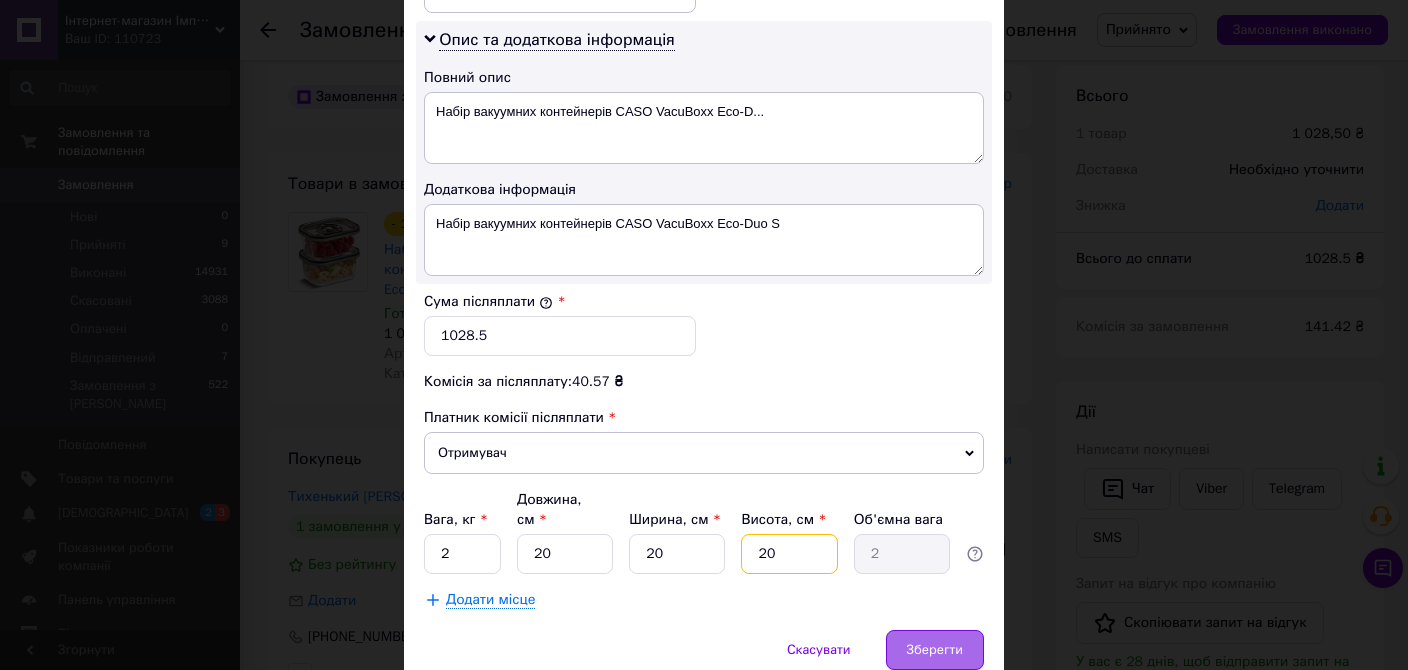 type on "20" 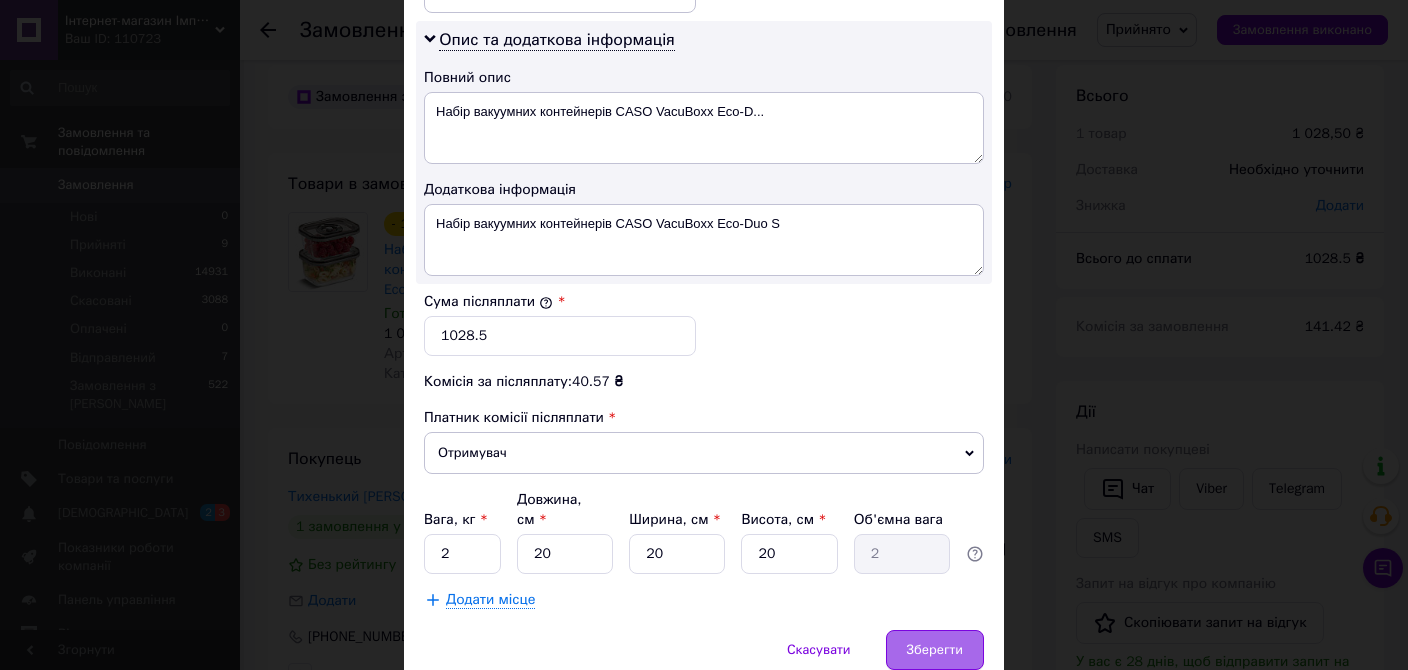 click on "Зберегти" at bounding box center (935, 650) 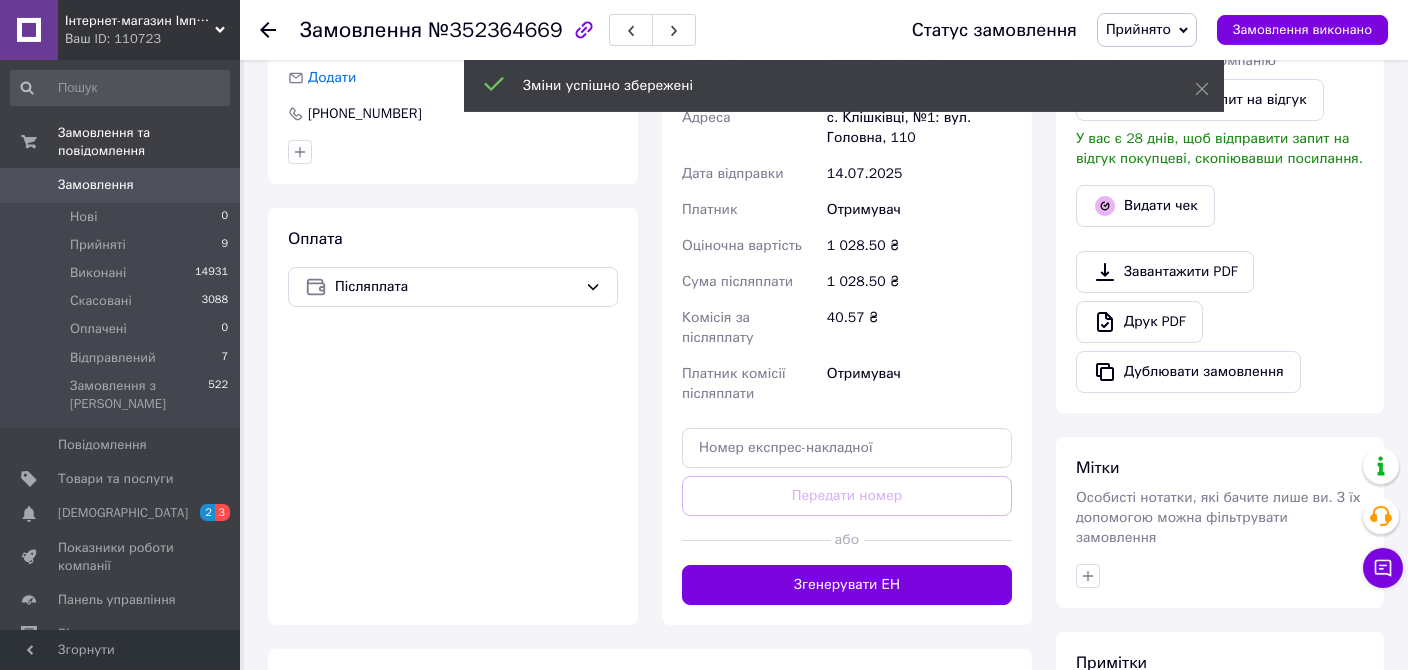 scroll, scrollTop: 547, scrollLeft: 0, axis: vertical 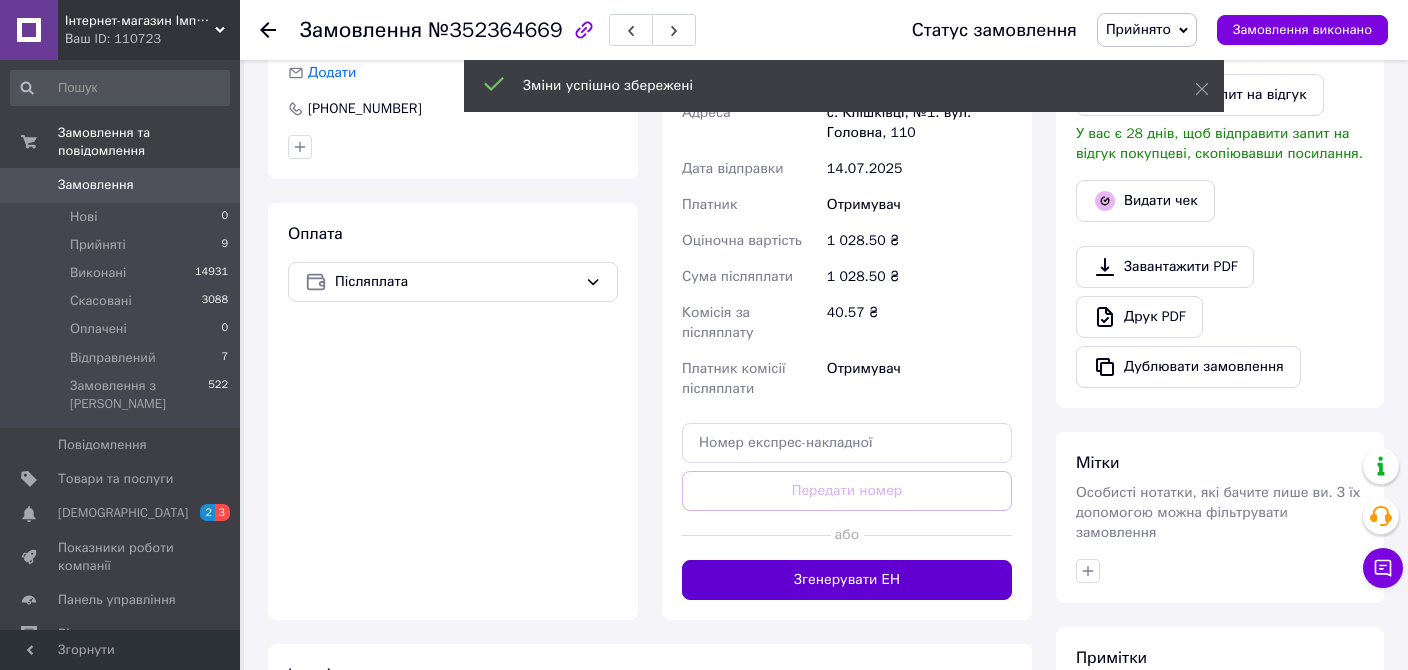 click on "Згенерувати ЕН" at bounding box center [847, 580] 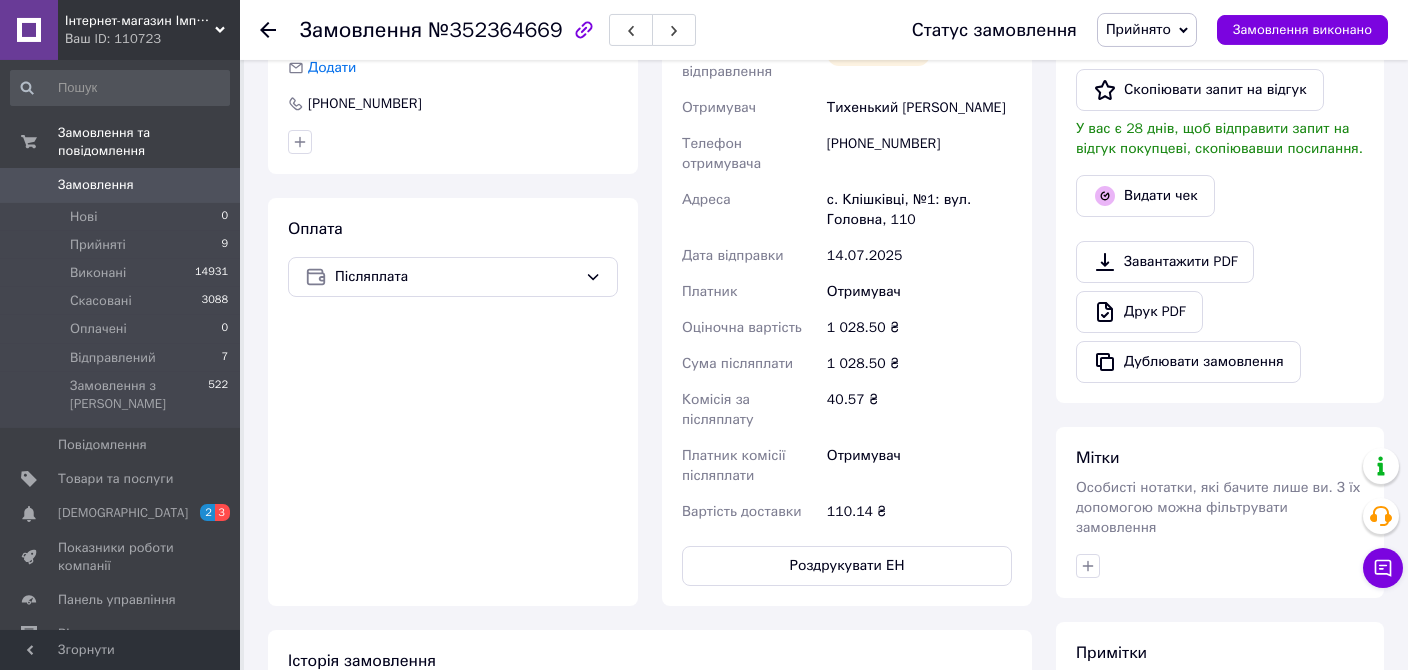 scroll, scrollTop: 653, scrollLeft: 0, axis: vertical 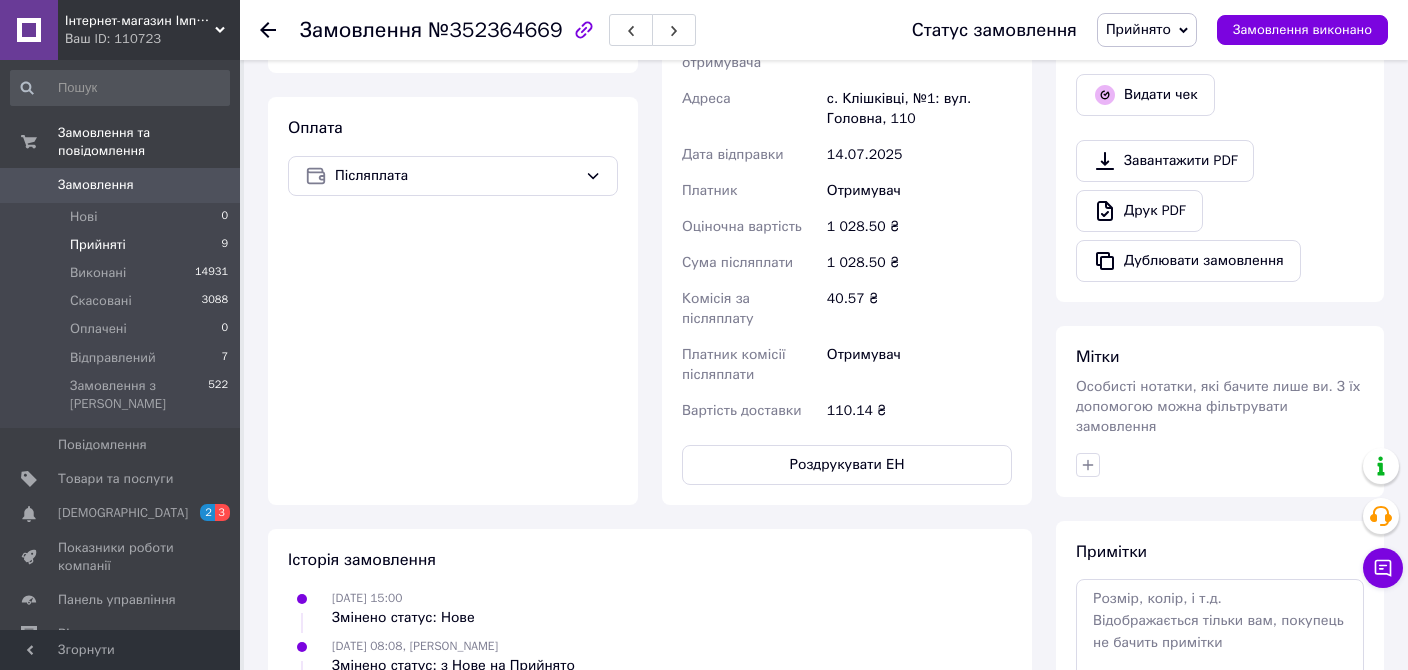 click on "Прийняті 9" at bounding box center (120, 245) 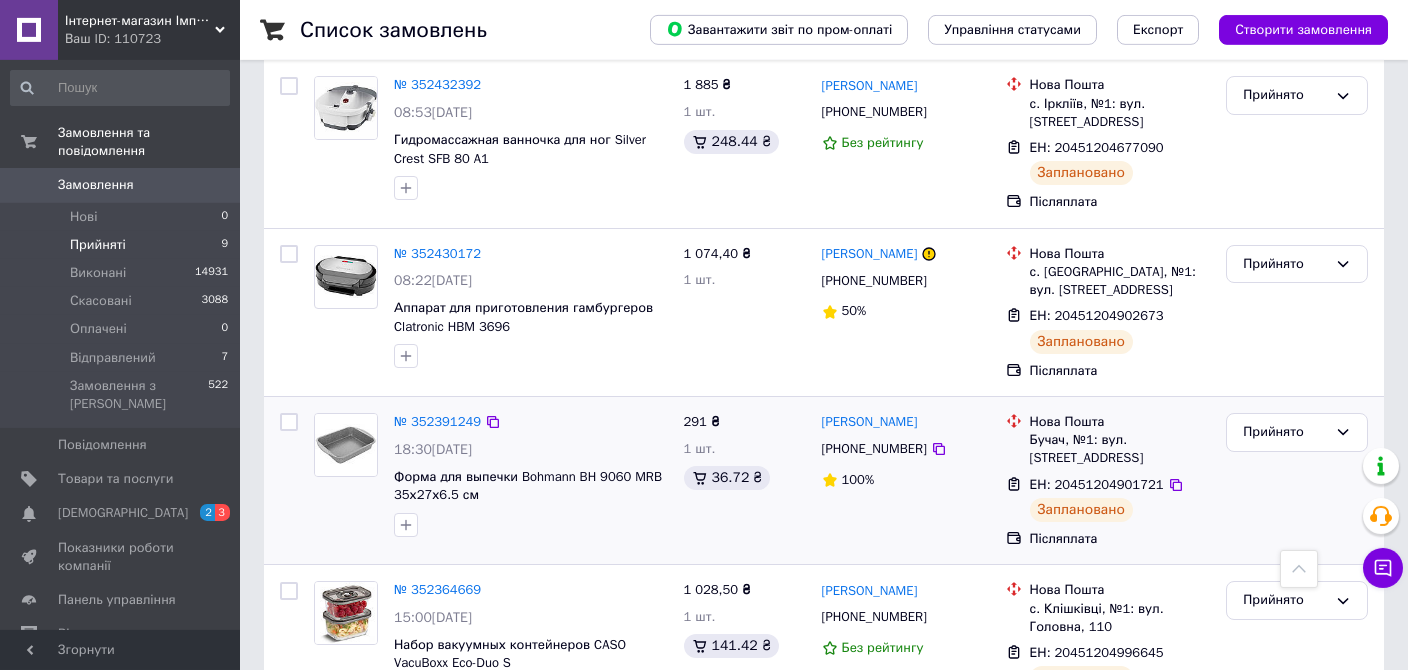 scroll, scrollTop: 1158, scrollLeft: 0, axis: vertical 